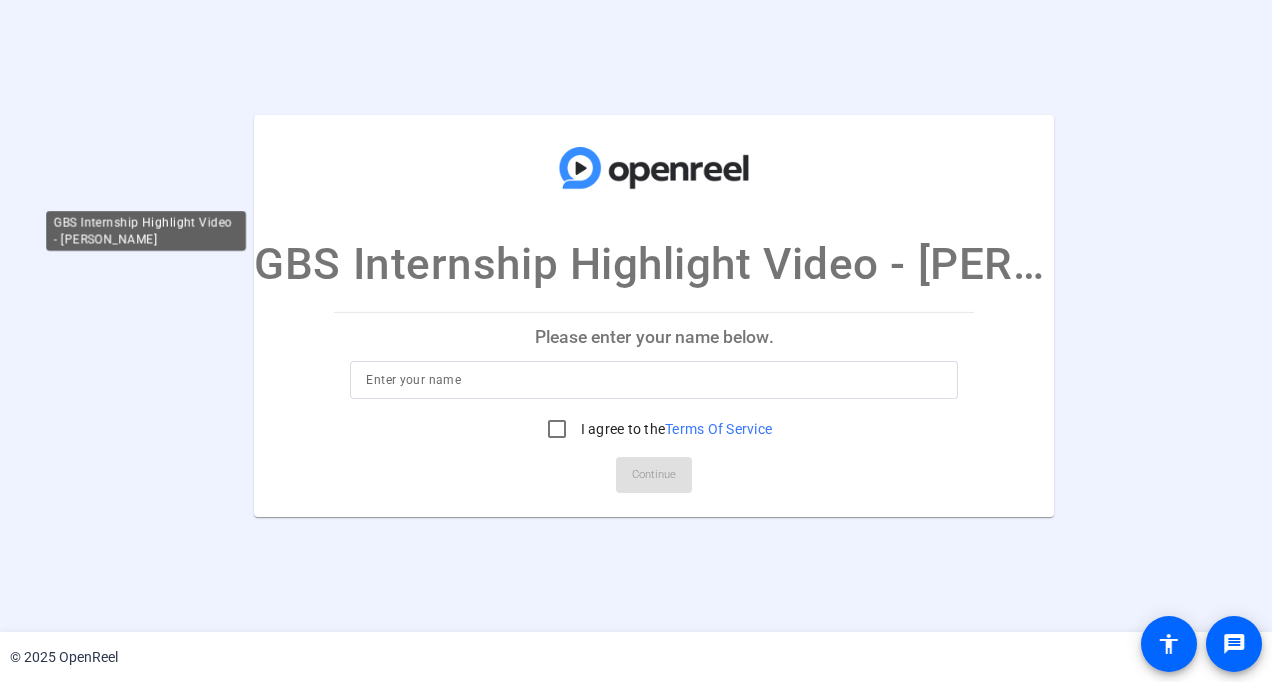 scroll, scrollTop: 0, scrollLeft: 0, axis: both 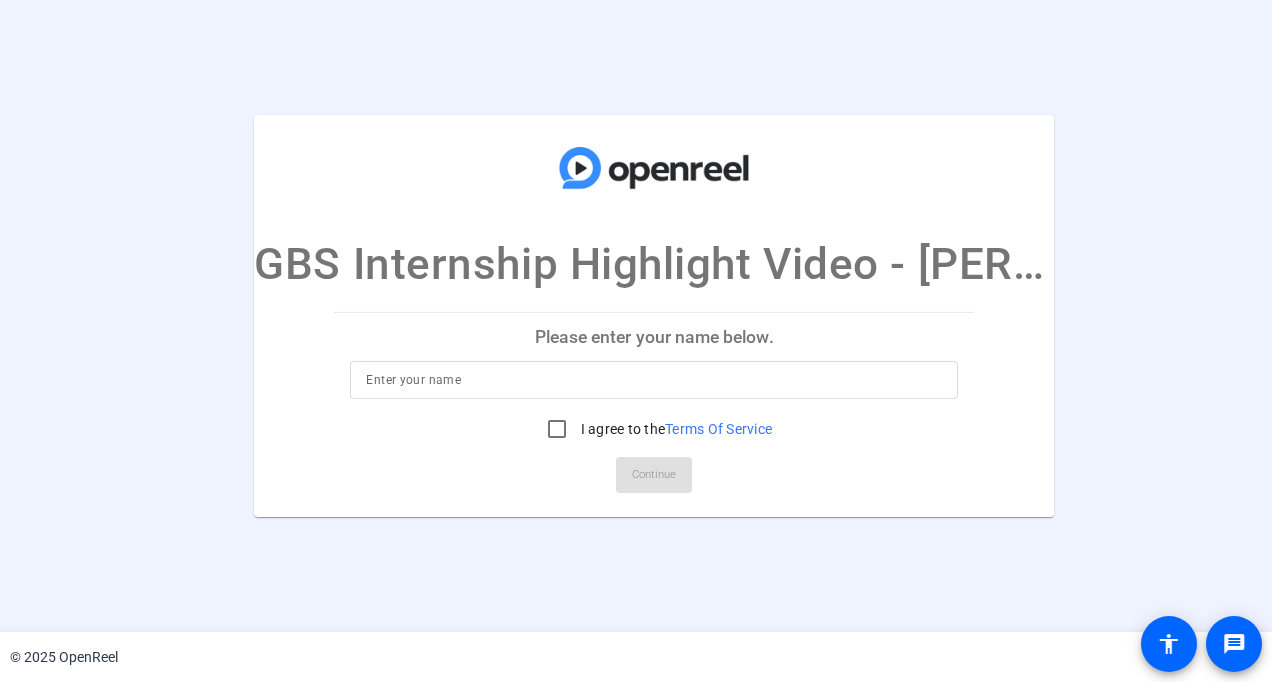 click at bounding box center (654, 380) 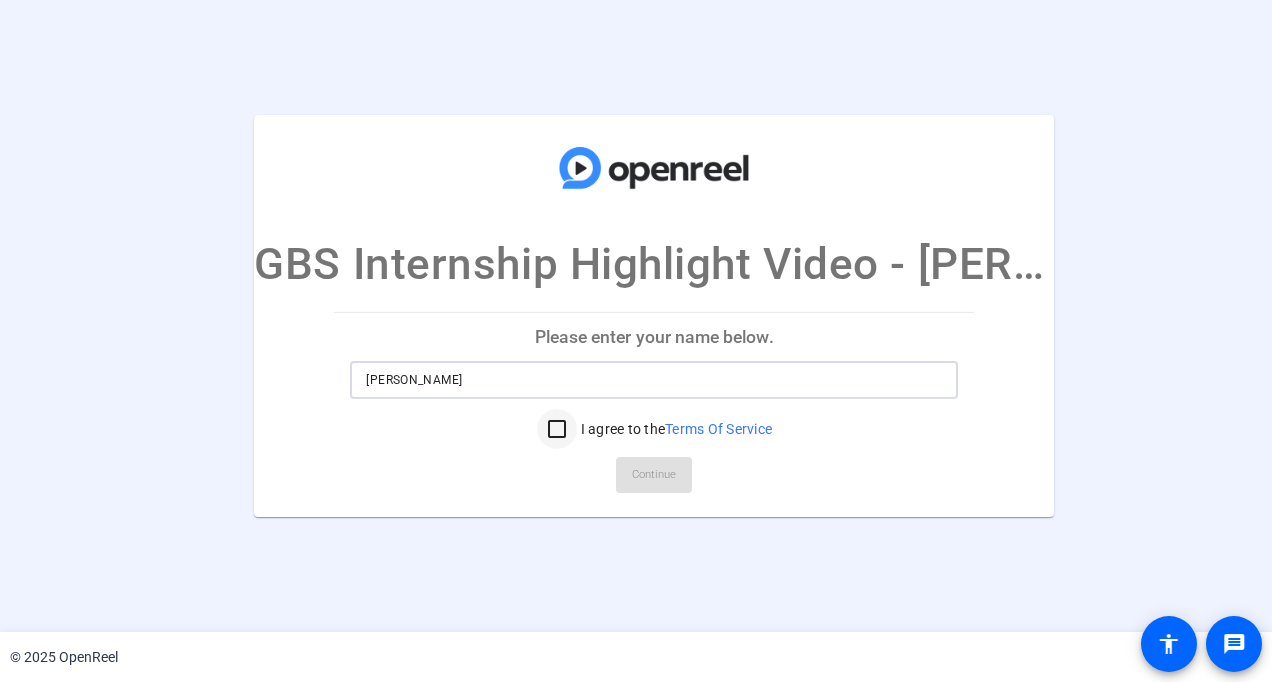 type on "[PERSON_NAME]" 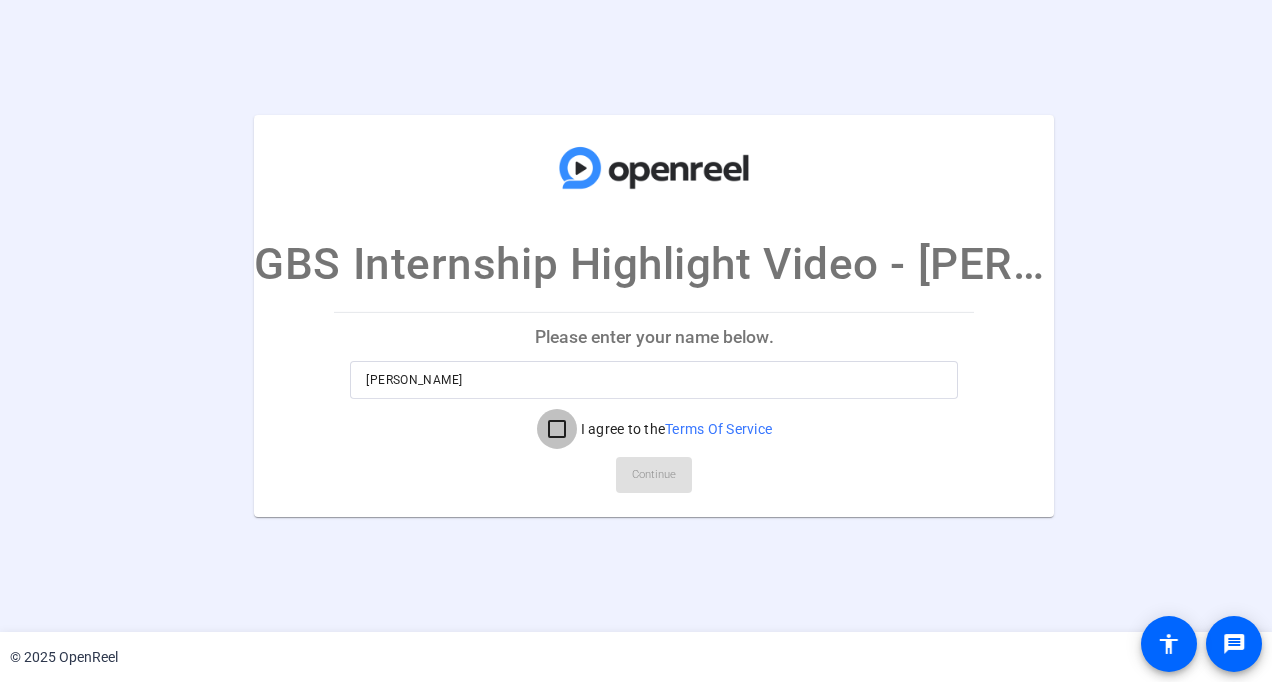 click on "I agree to the  Terms Of Service" at bounding box center [557, 429] 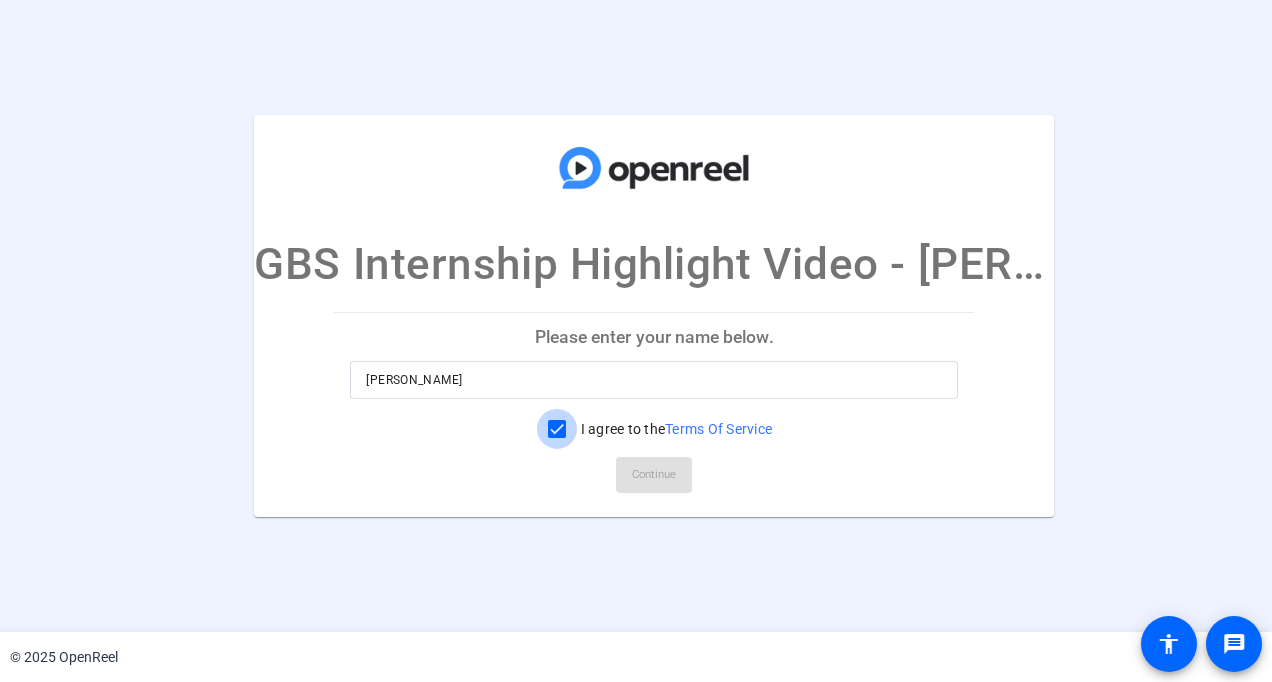 checkbox on "true" 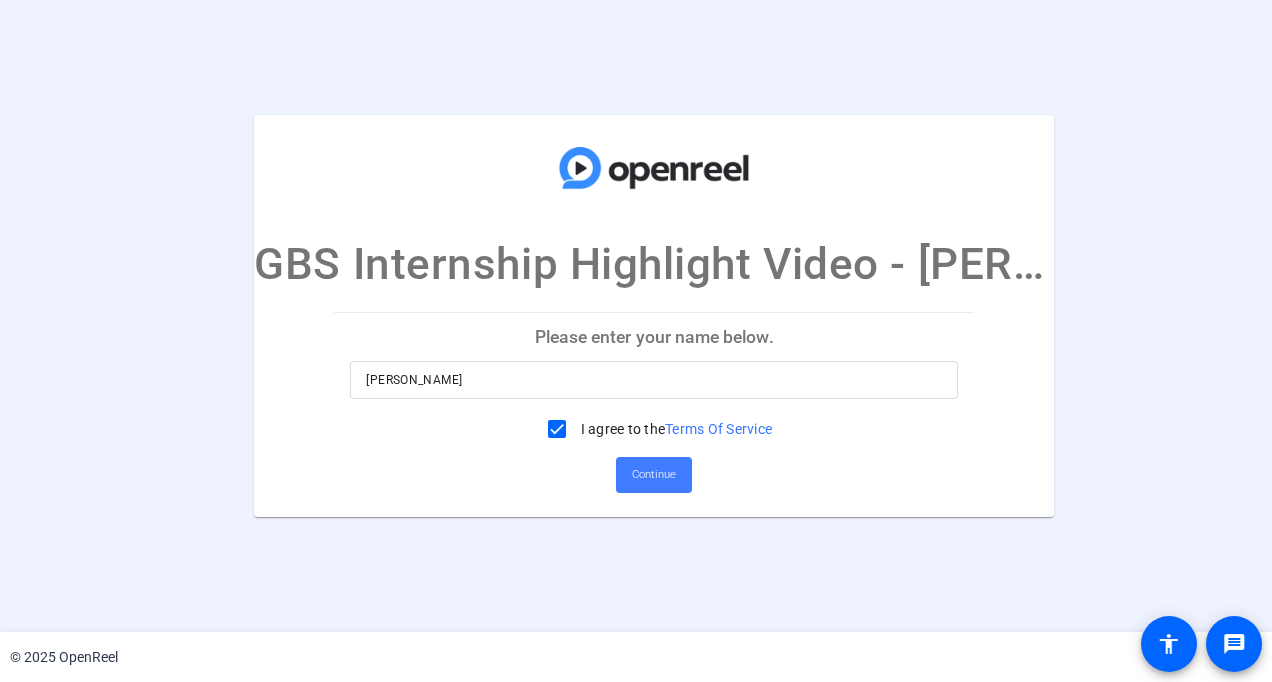 click on "Continue" 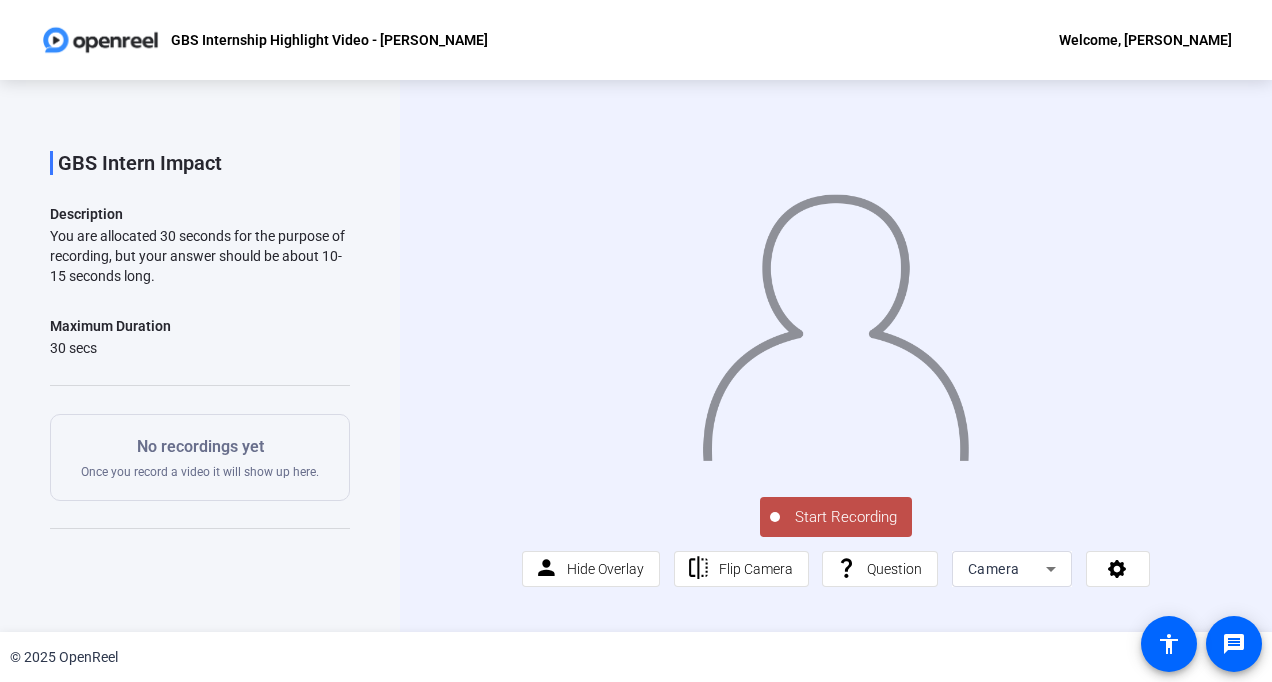 scroll, scrollTop: 100, scrollLeft: 0, axis: vertical 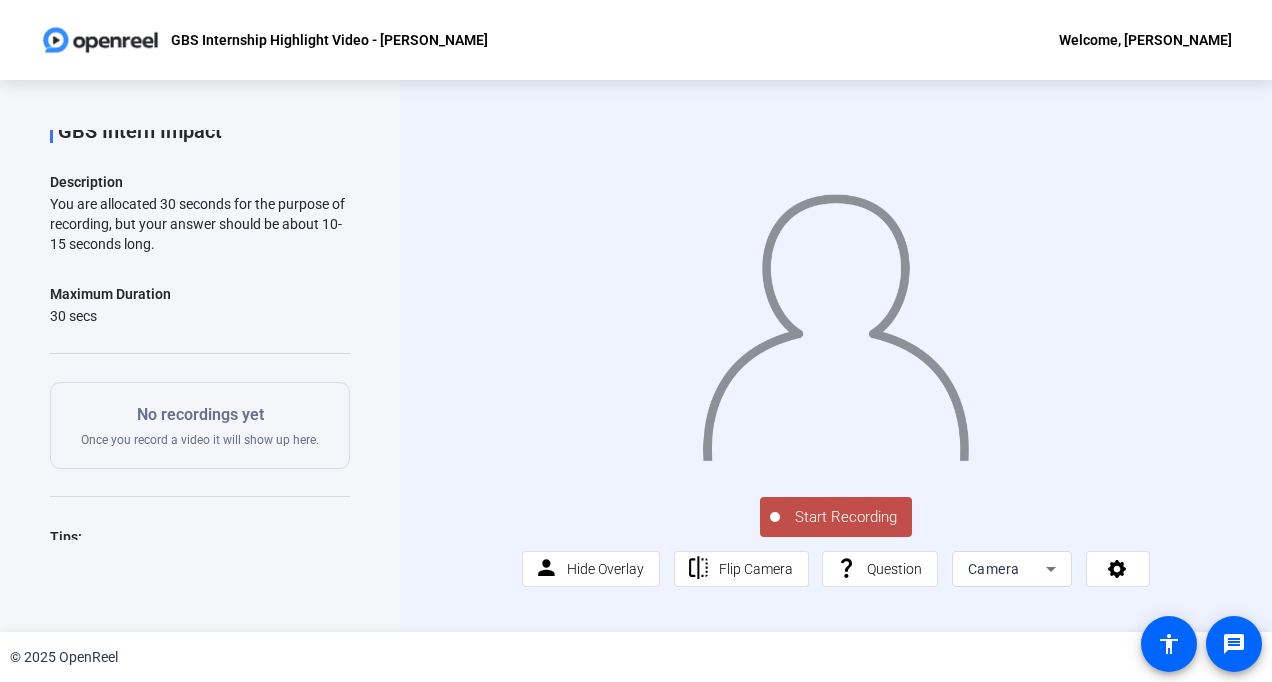 click 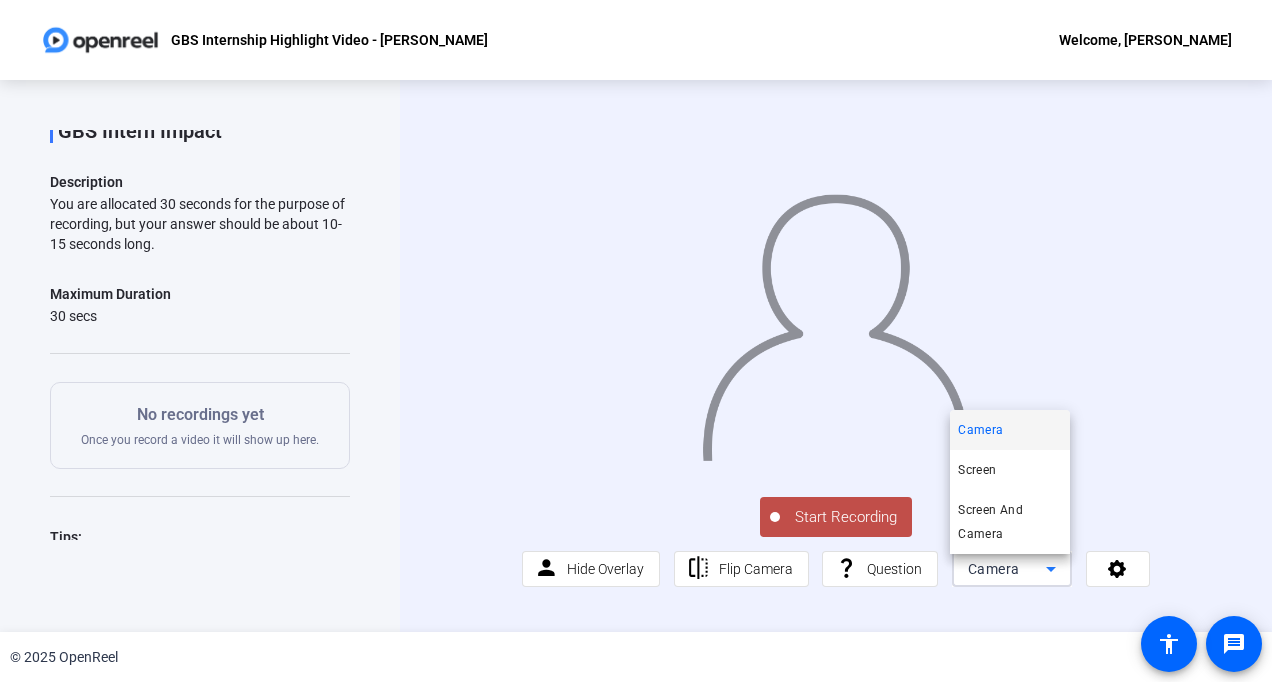 click at bounding box center (636, 341) 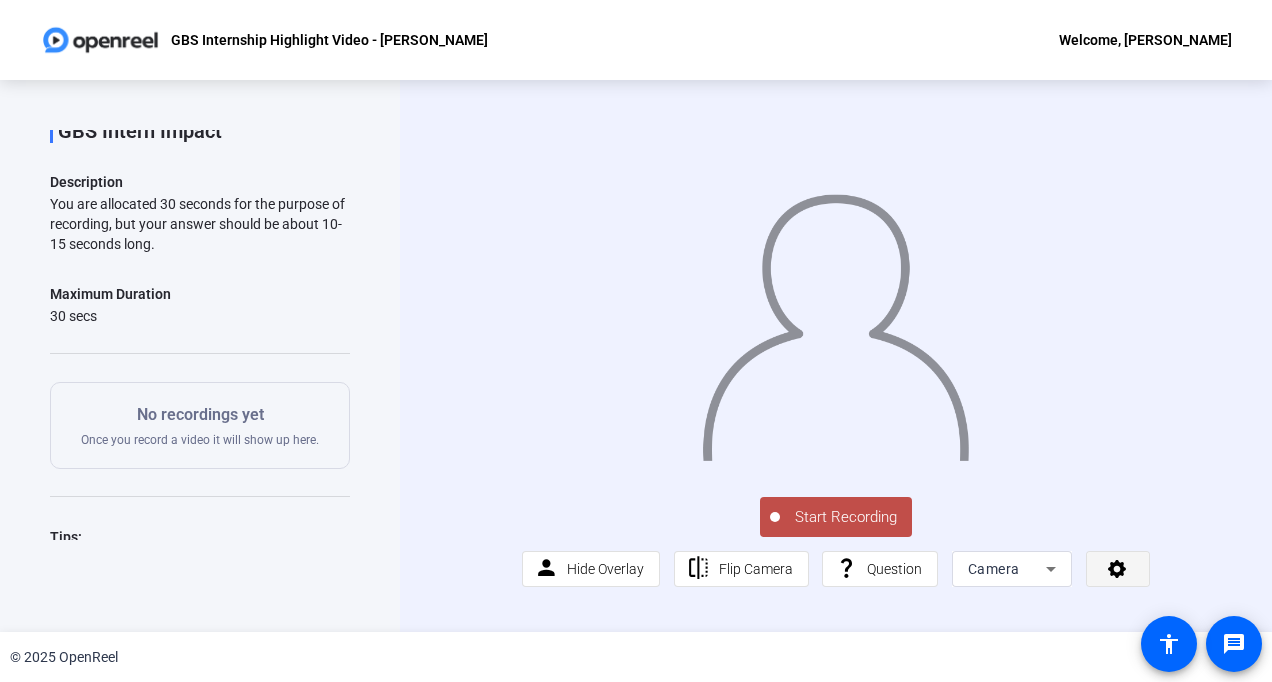 click 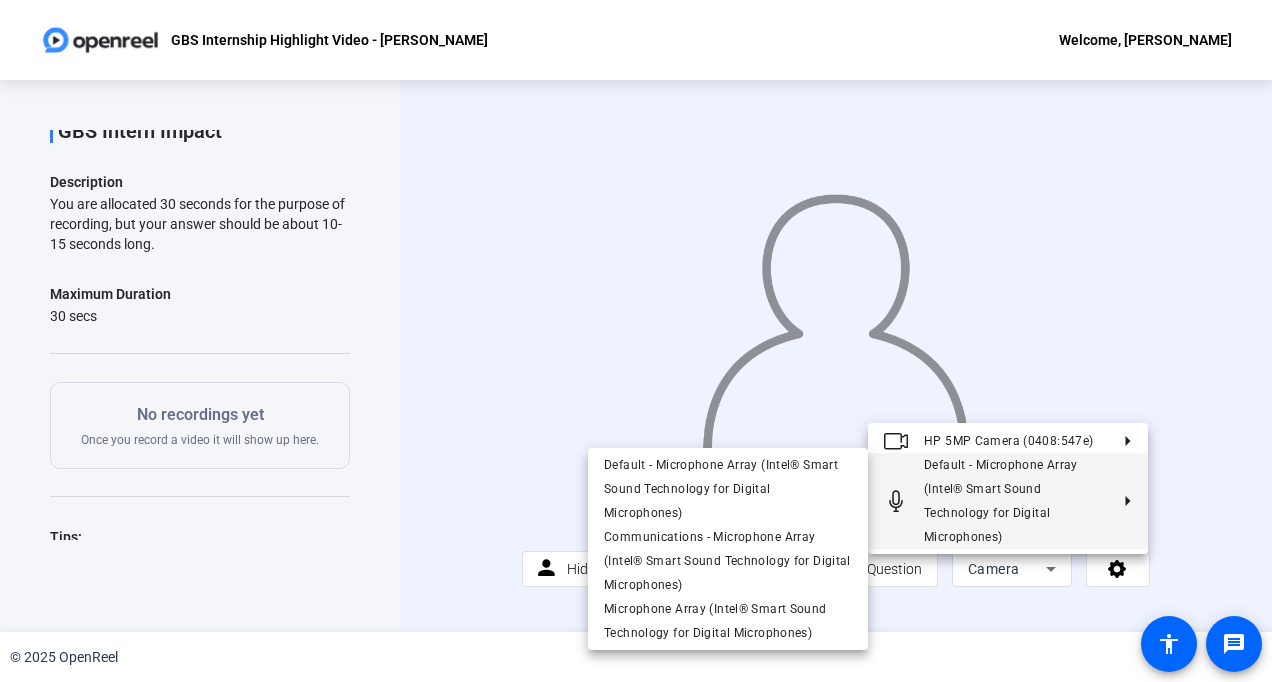 click at bounding box center (636, 341) 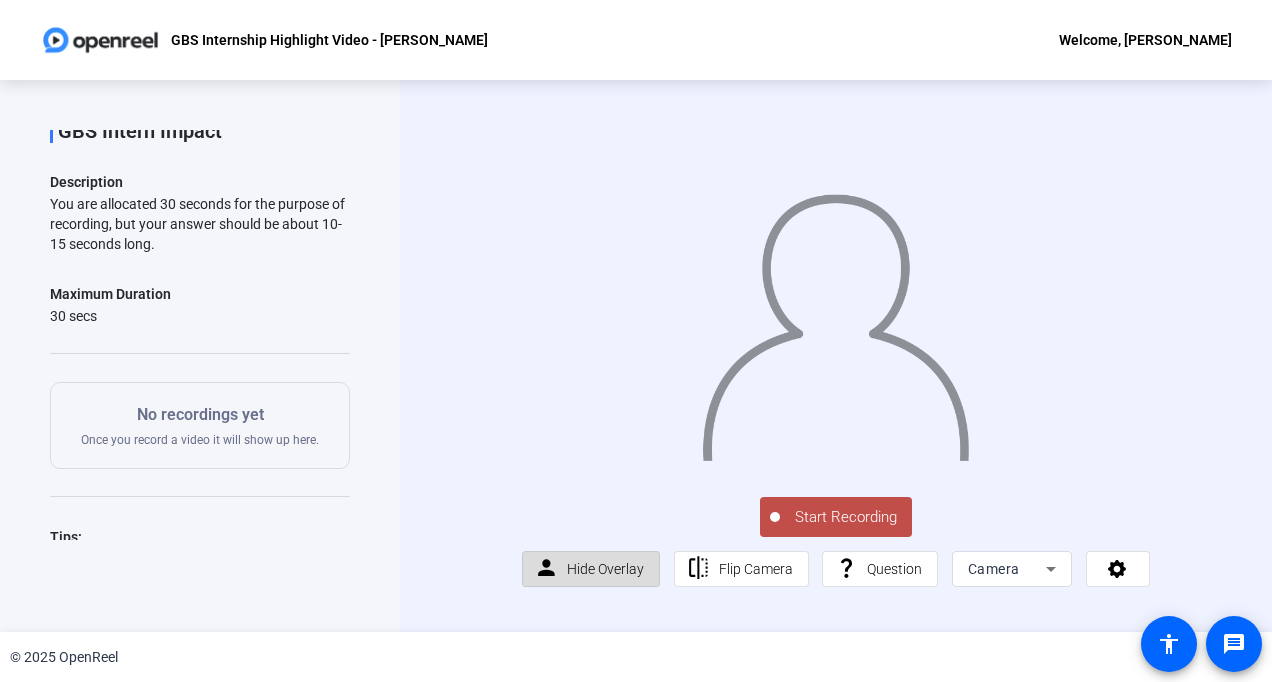 click on "Hide Overlay" 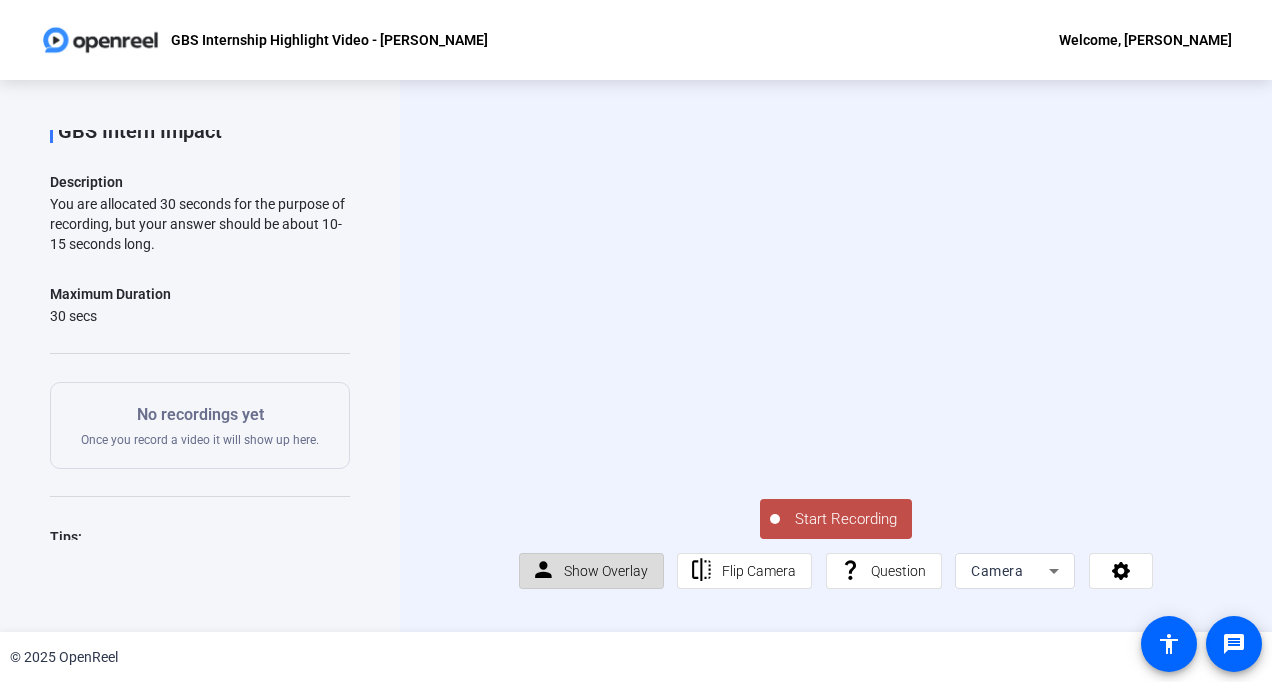 click on "Show Overlay" 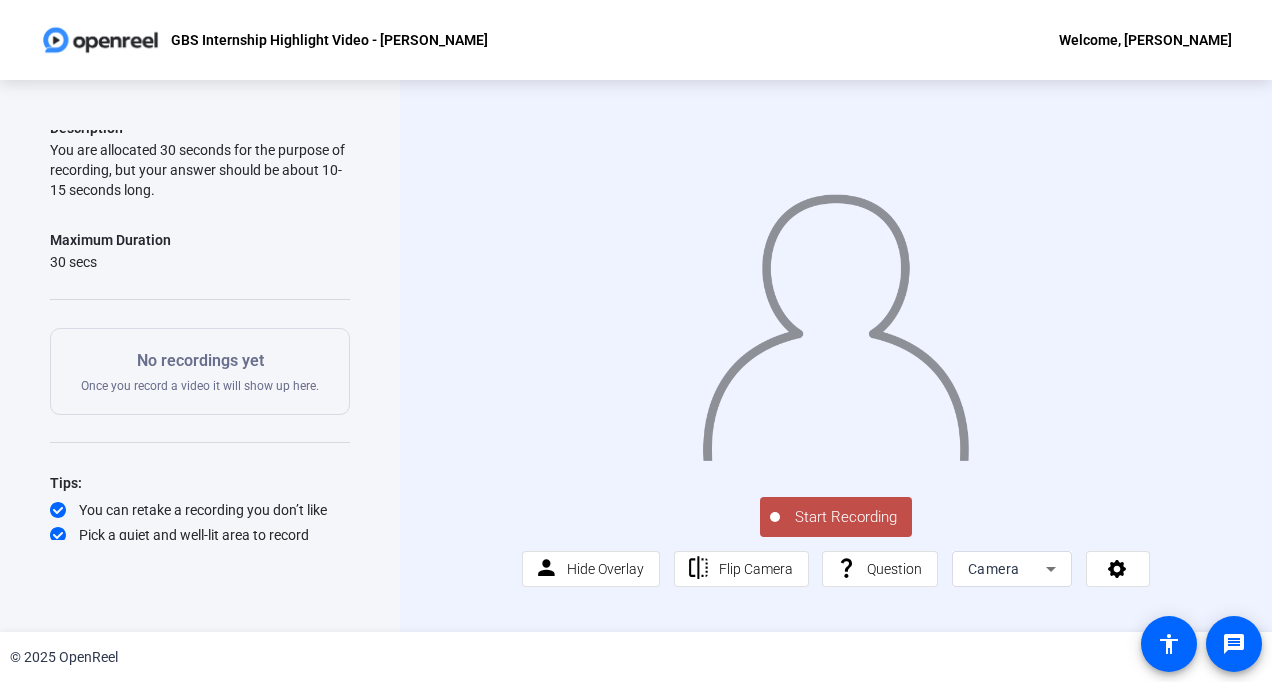 scroll, scrollTop: 182, scrollLeft: 0, axis: vertical 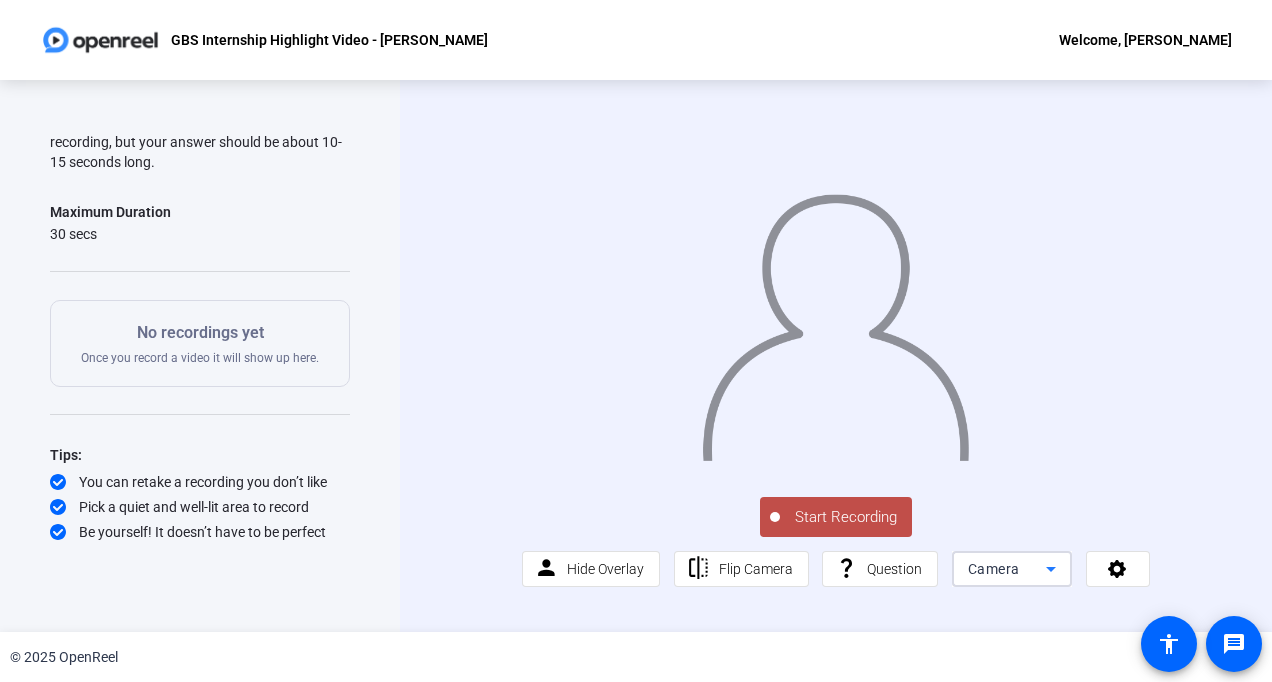click on "Camera" at bounding box center (1007, 569) 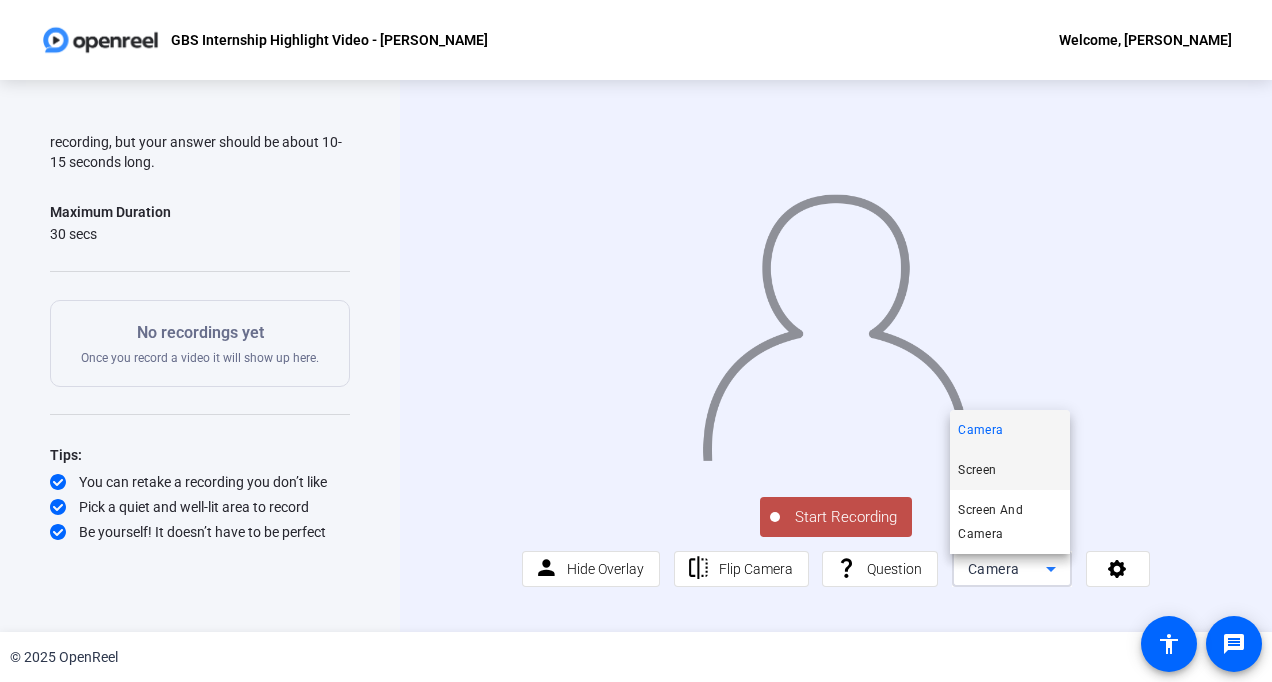 click on "Screen" at bounding box center (1010, 470) 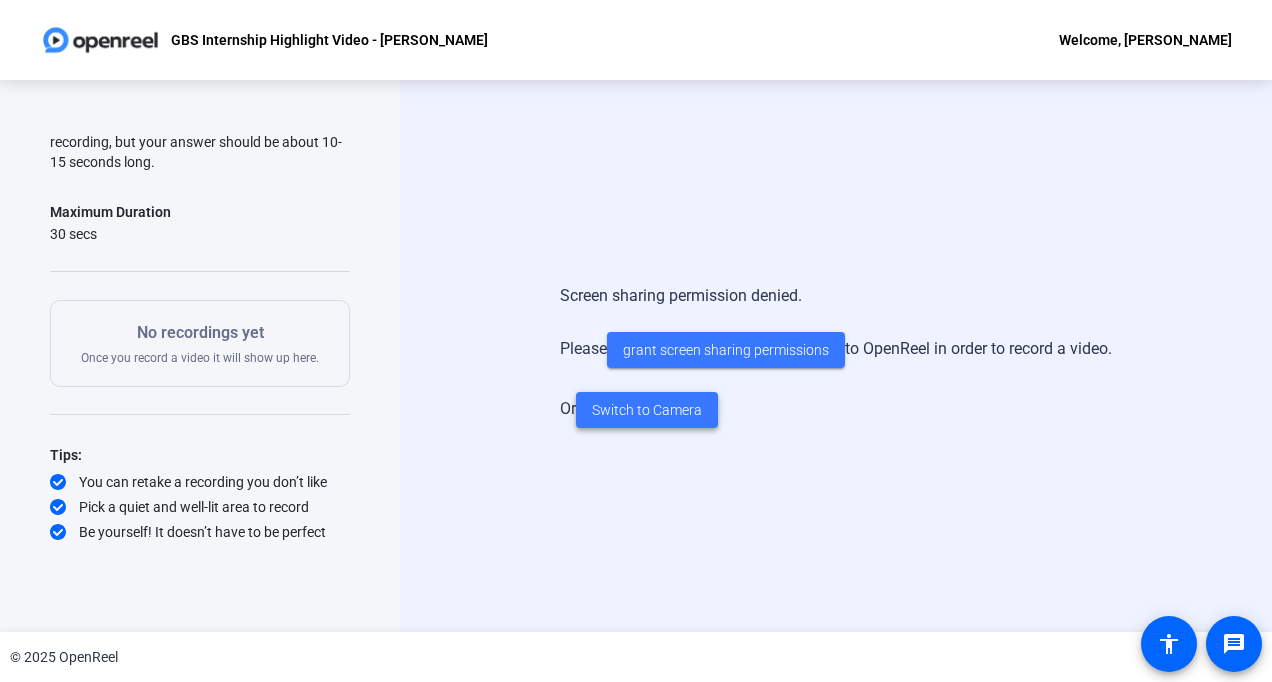 click on "Switch to Camera" 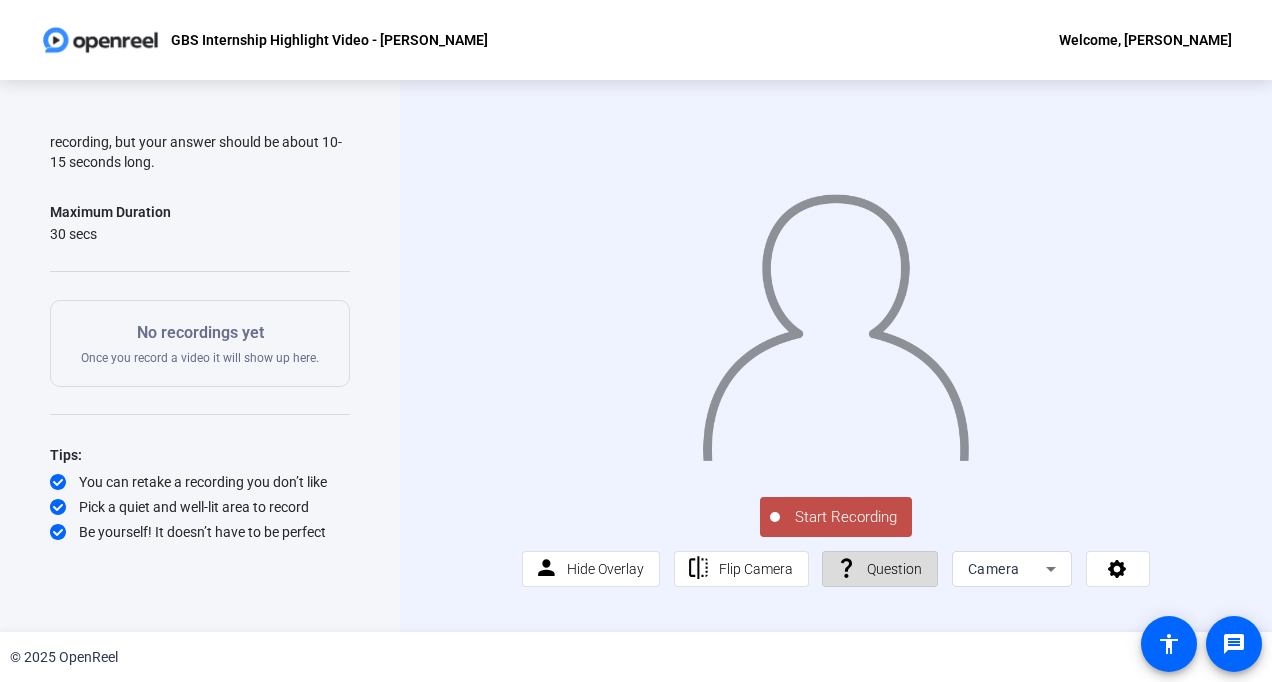 click on "Question" 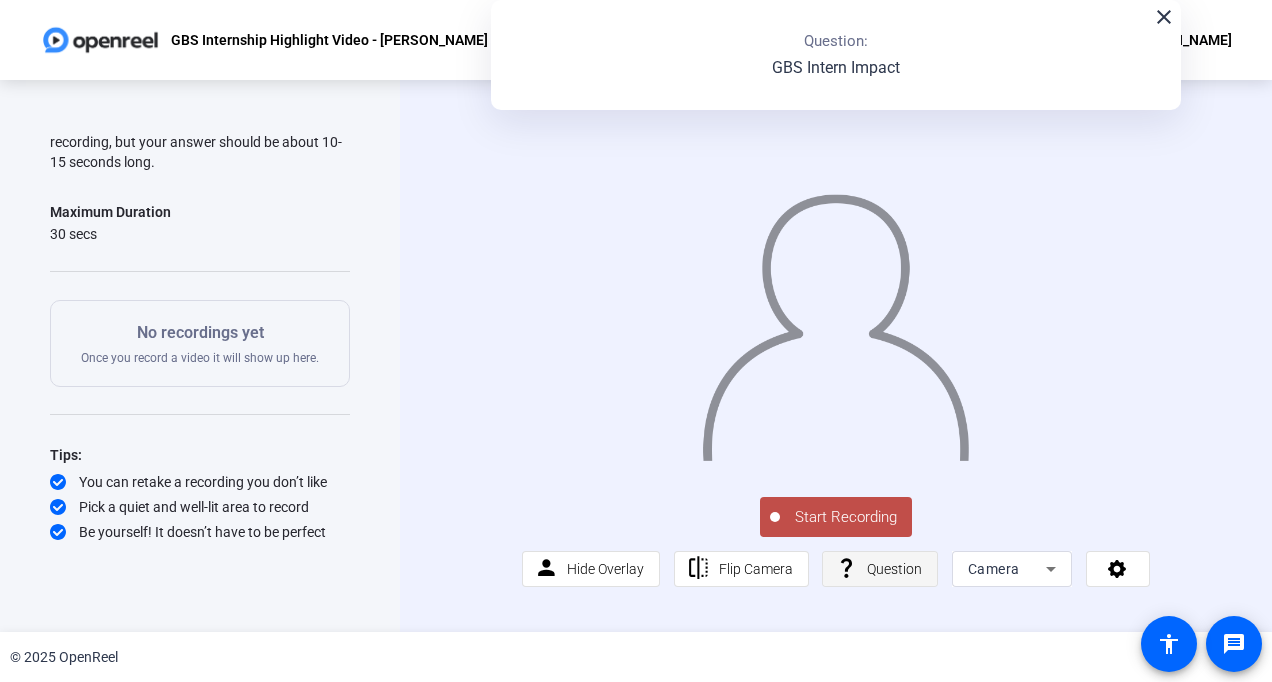 click on "Question" 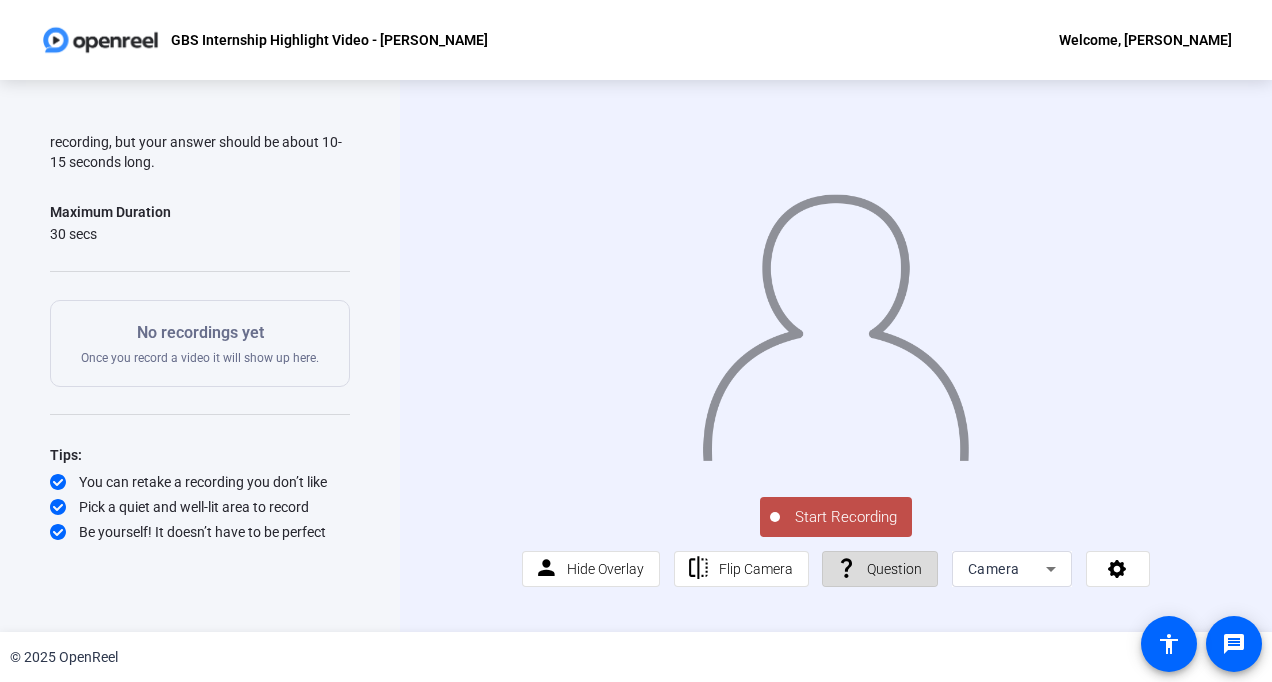 click on "Question" 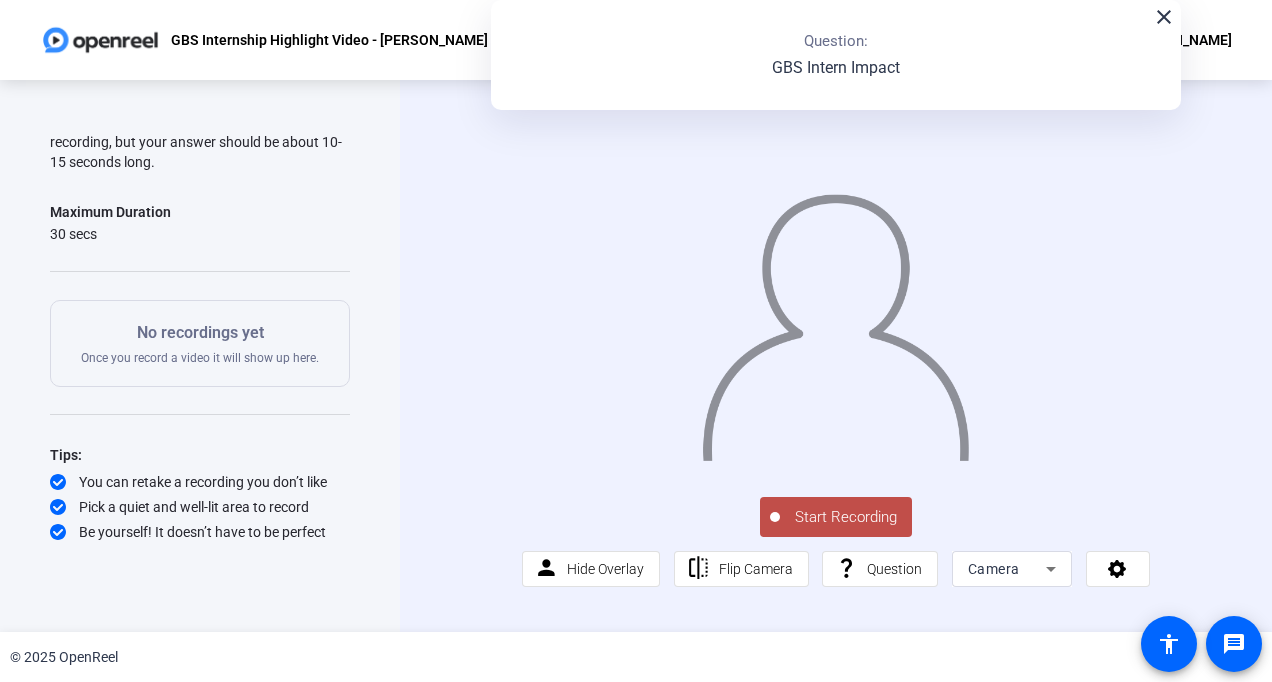 click on "GBS Intern Impact" 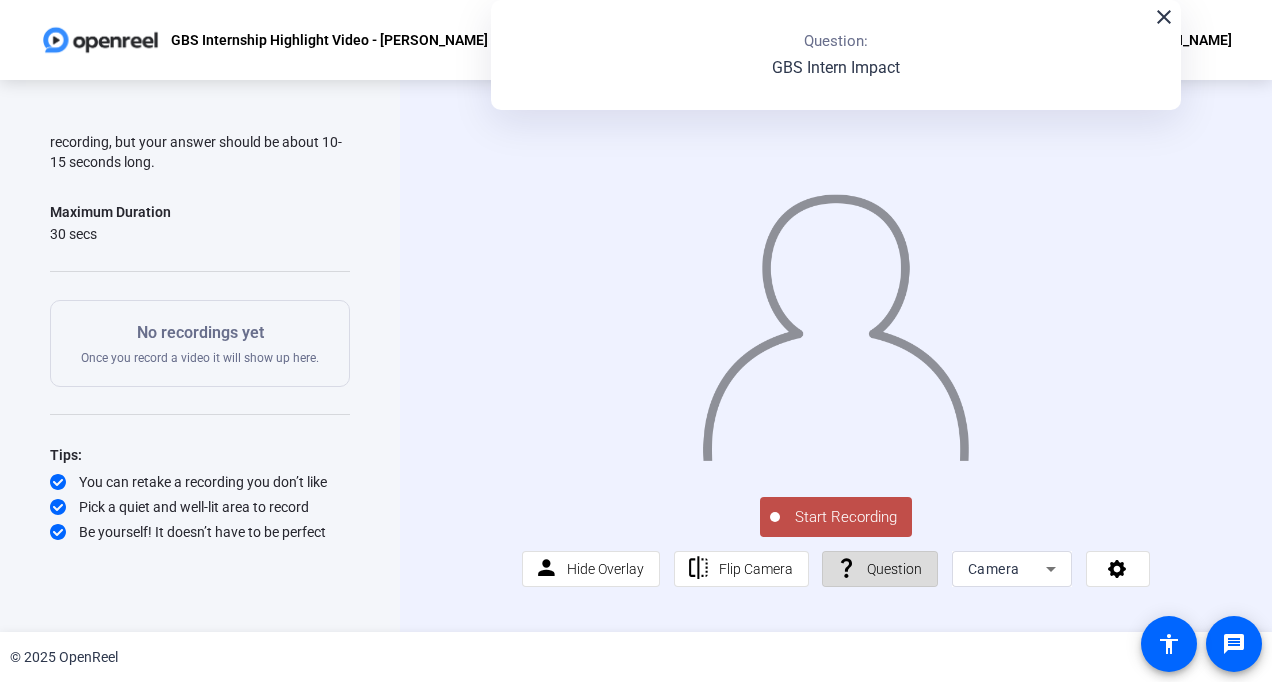 click on "Question" 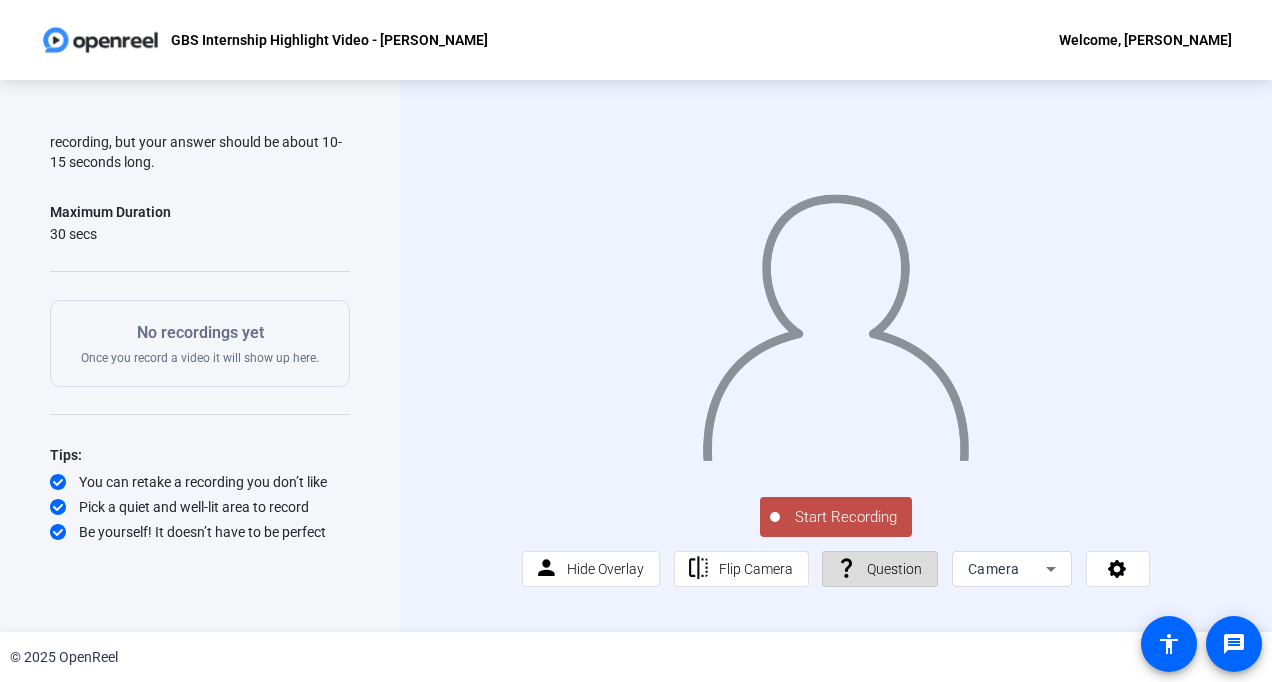 click on "Question" 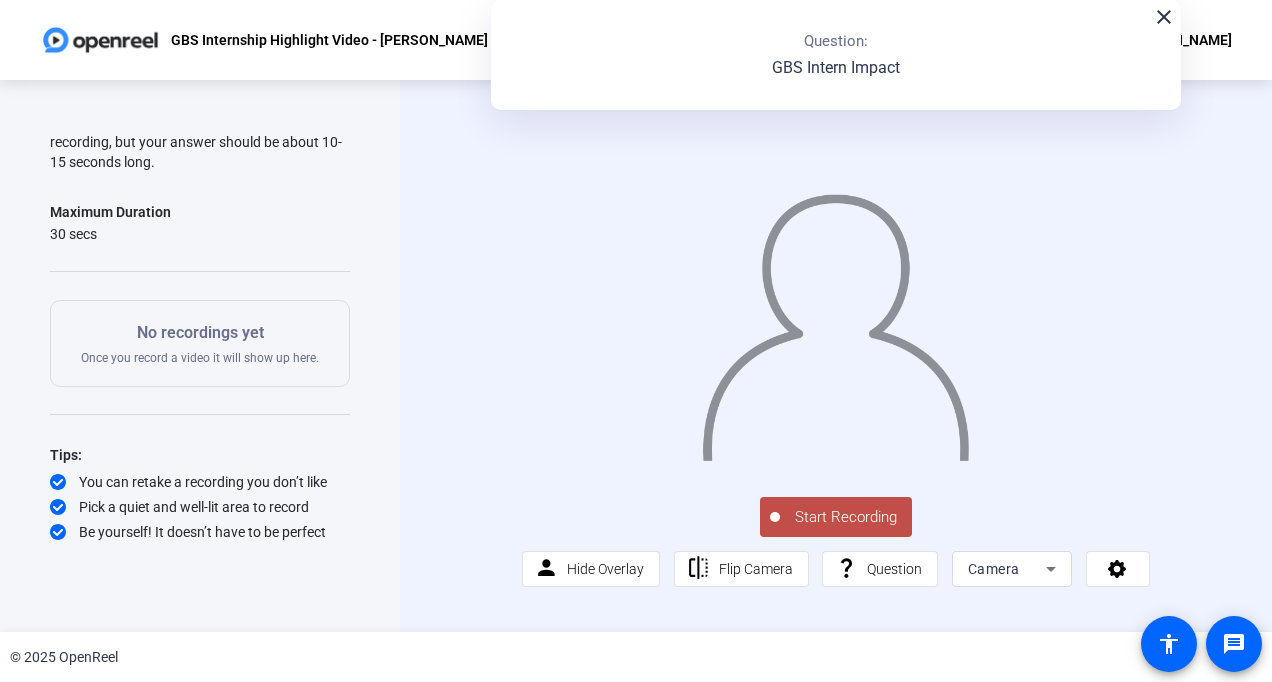 click 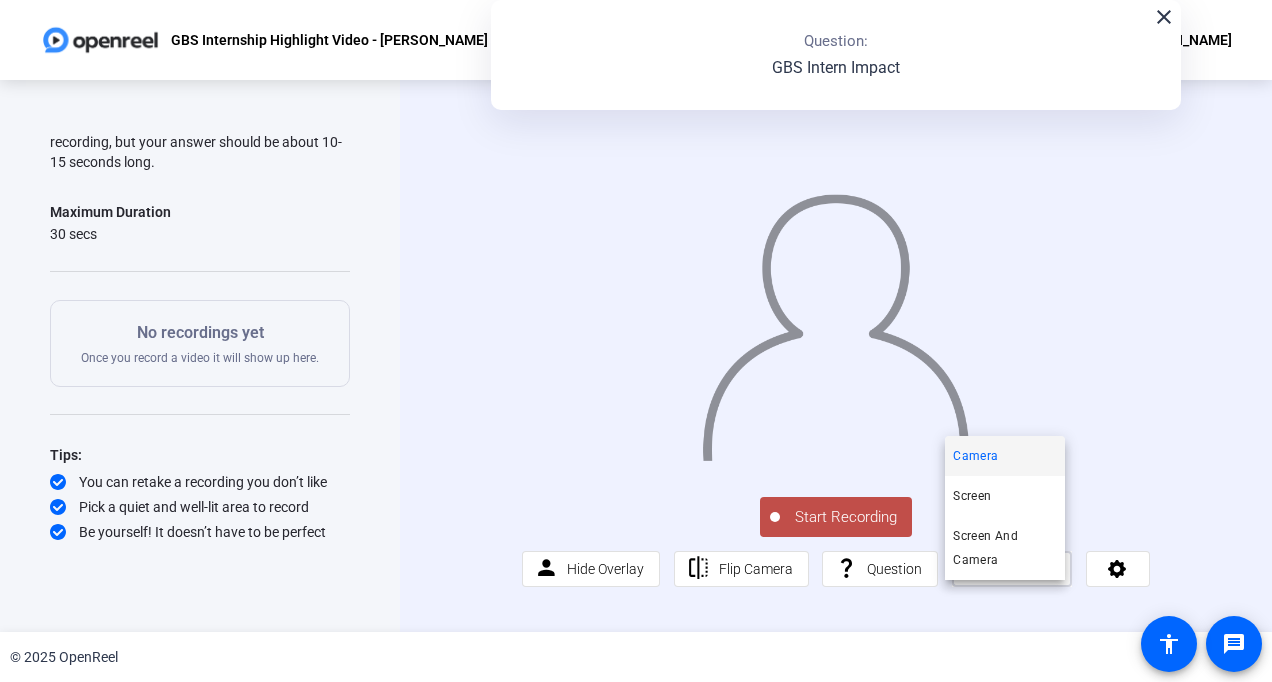 click at bounding box center [636, 341] 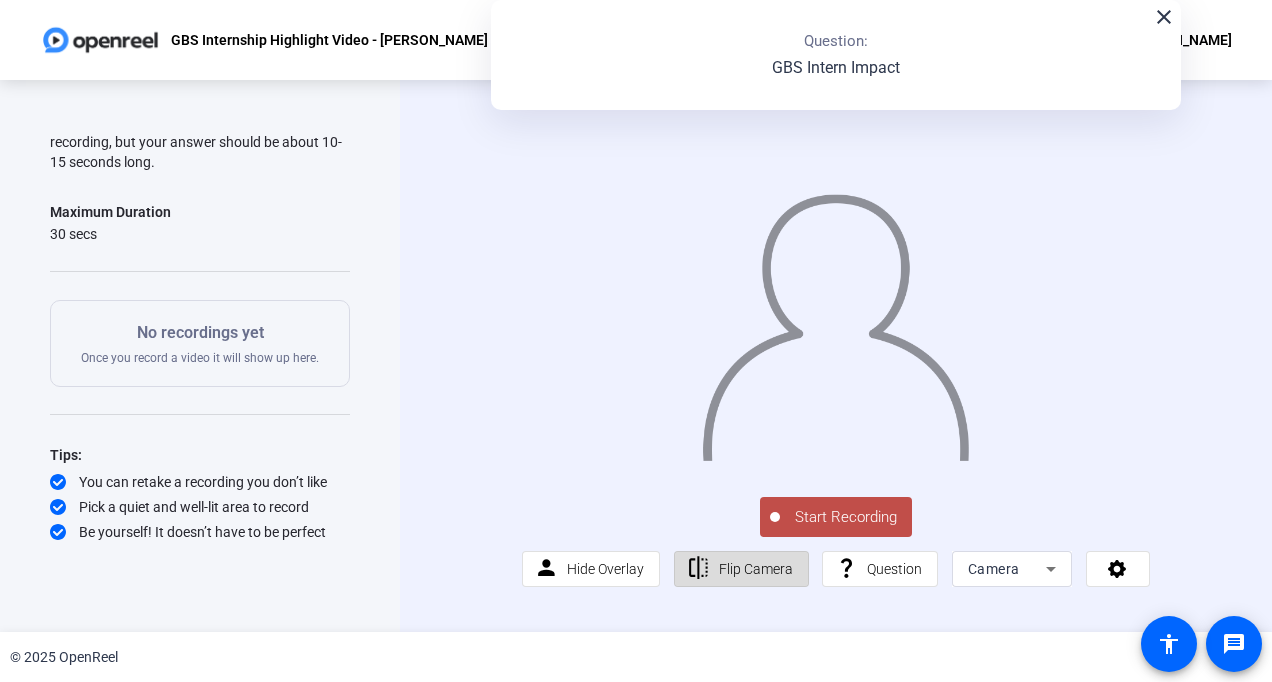 click on "Flip Camera" 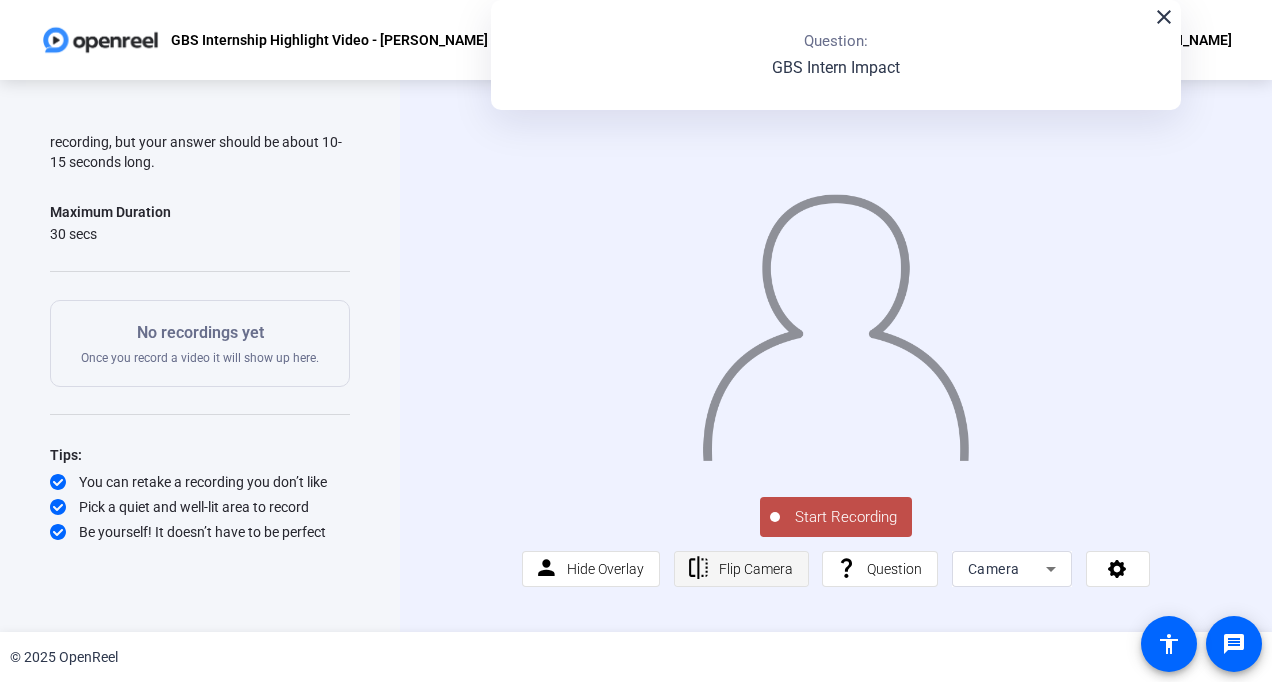 click on "Flip Camera" 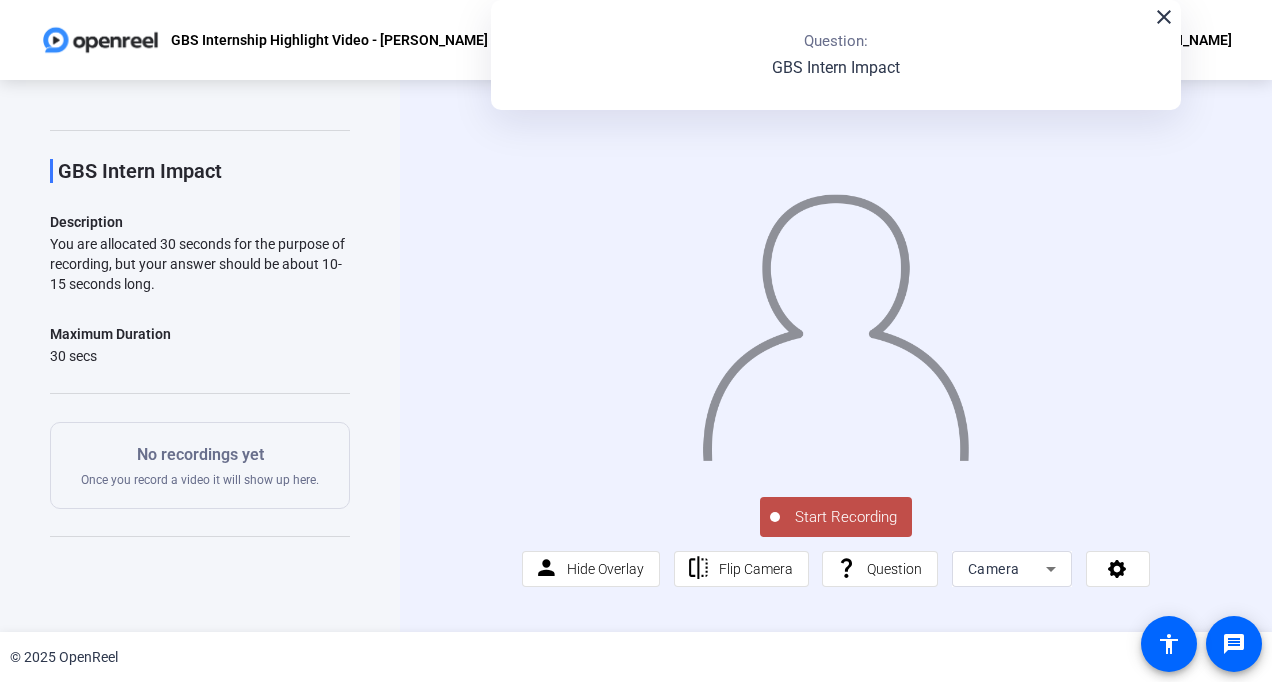 scroll, scrollTop: 0, scrollLeft: 0, axis: both 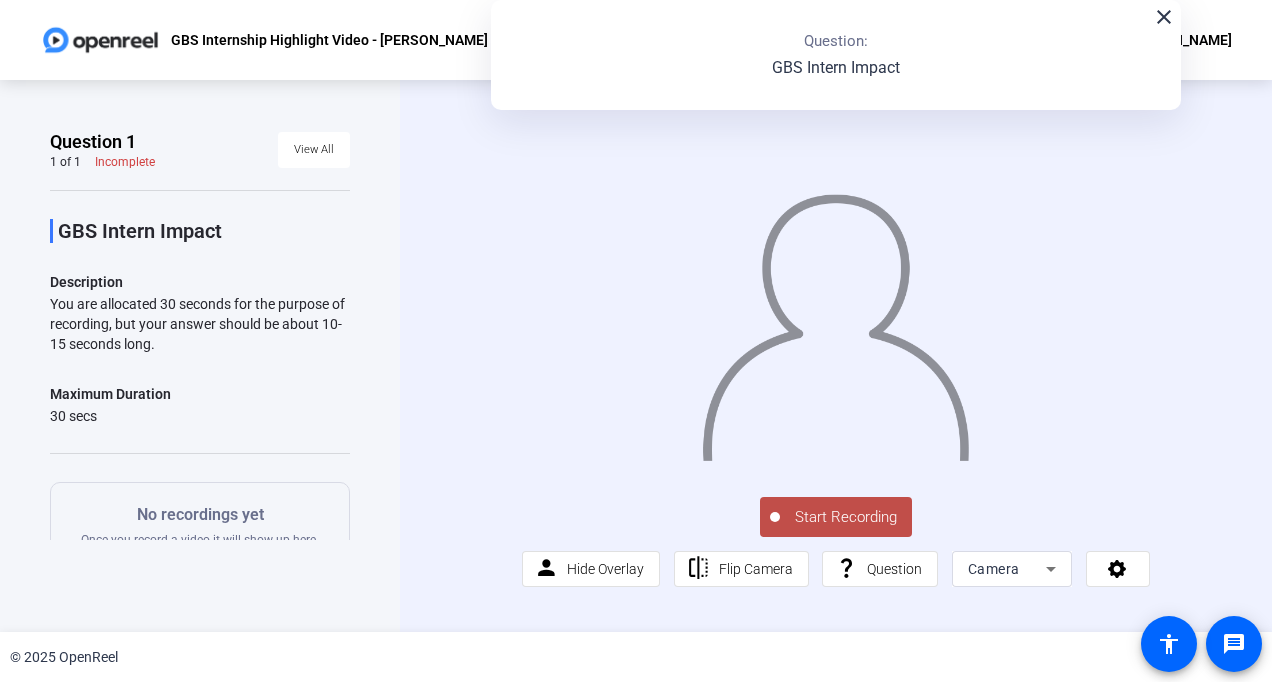 click on "close" 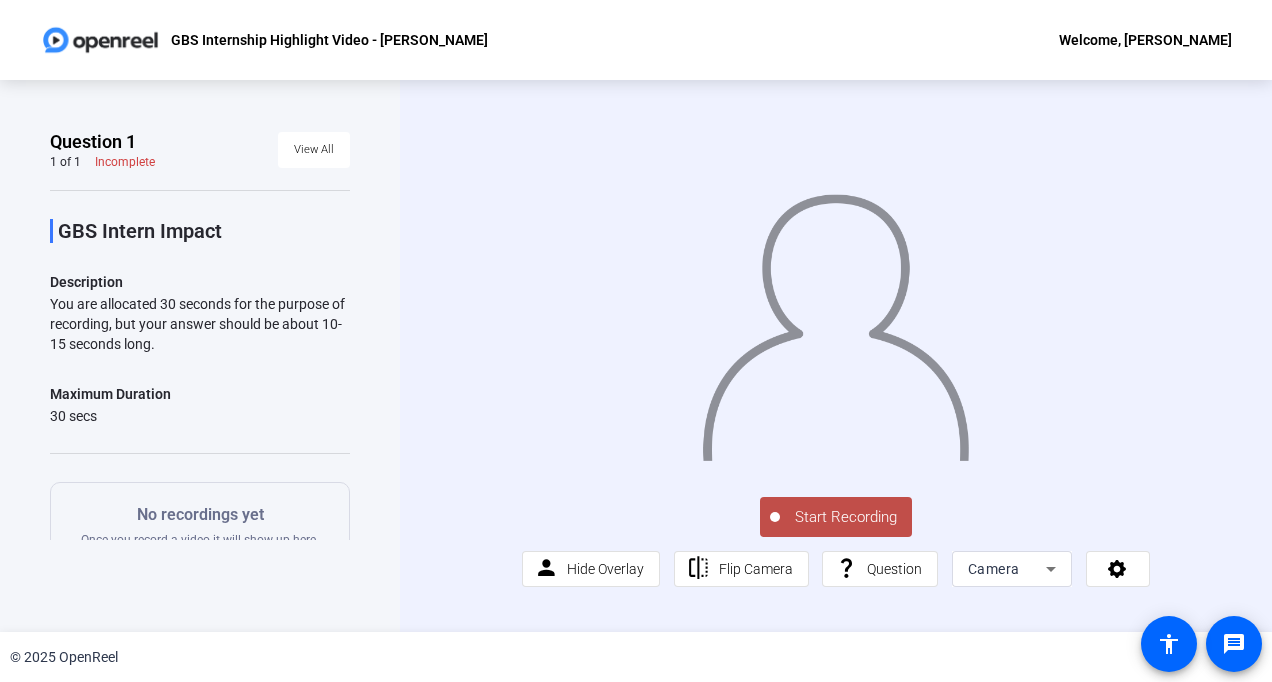 click on "Start Recording" 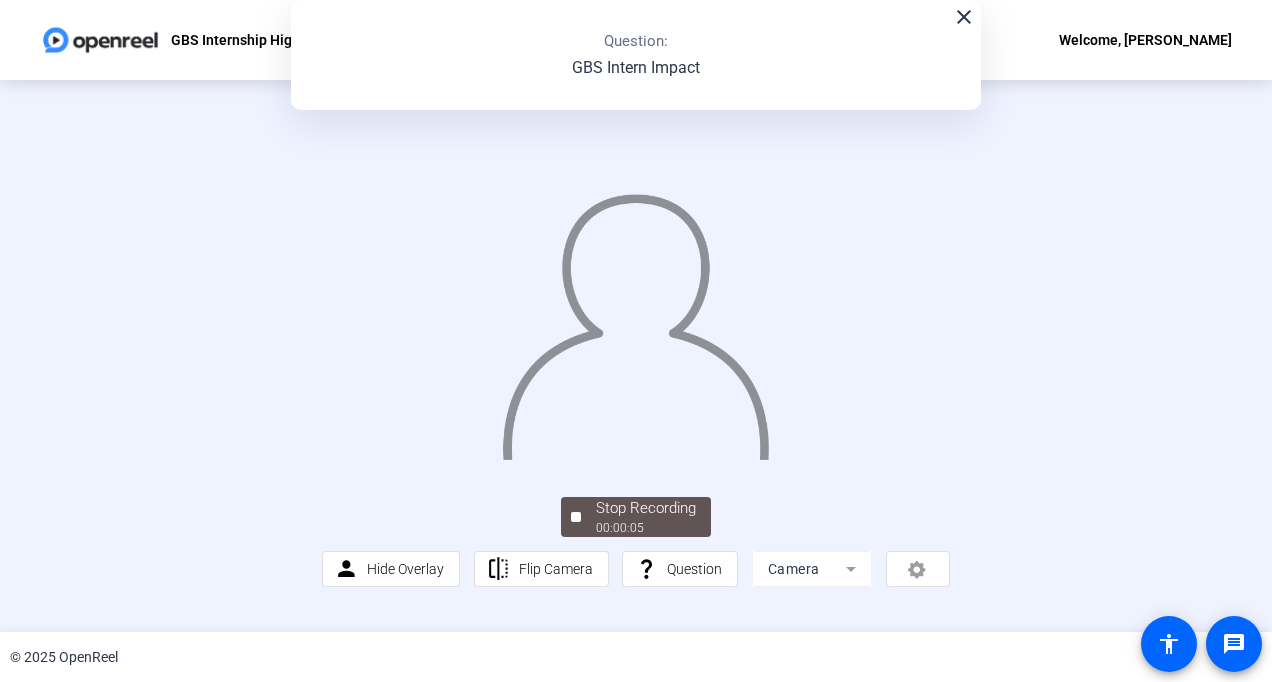 click 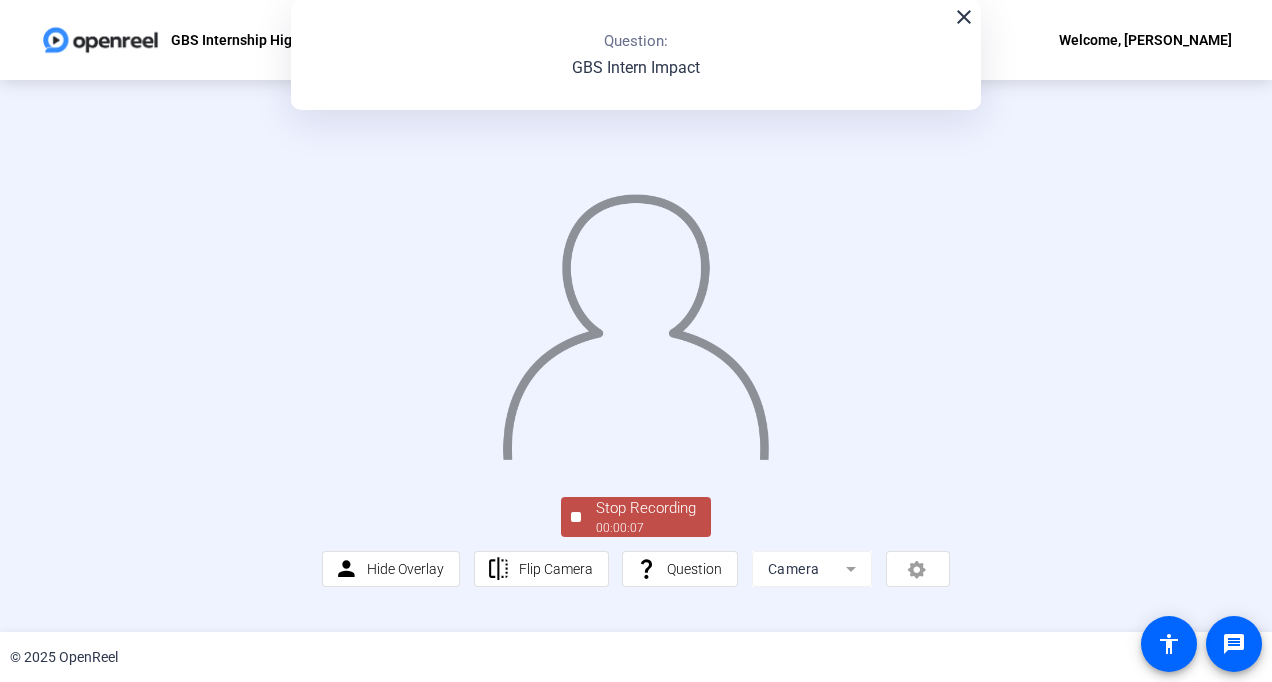 click on "close" 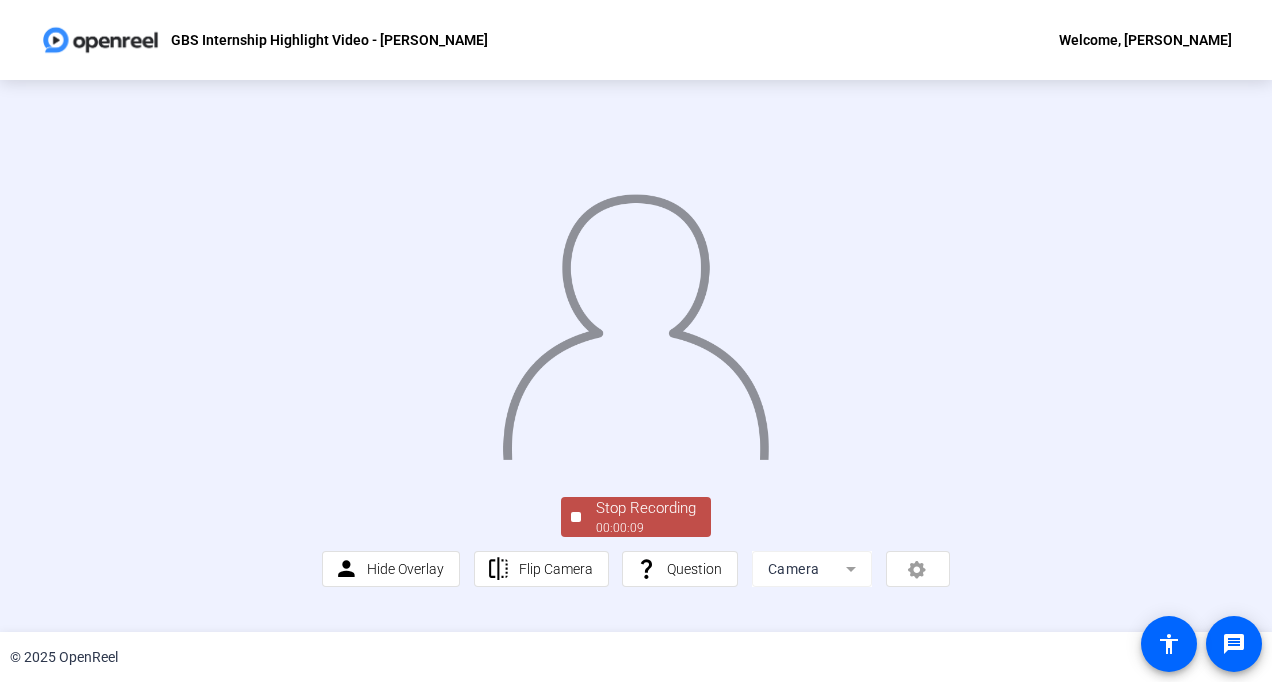 scroll, scrollTop: 102, scrollLeft: 0, axis: vertical 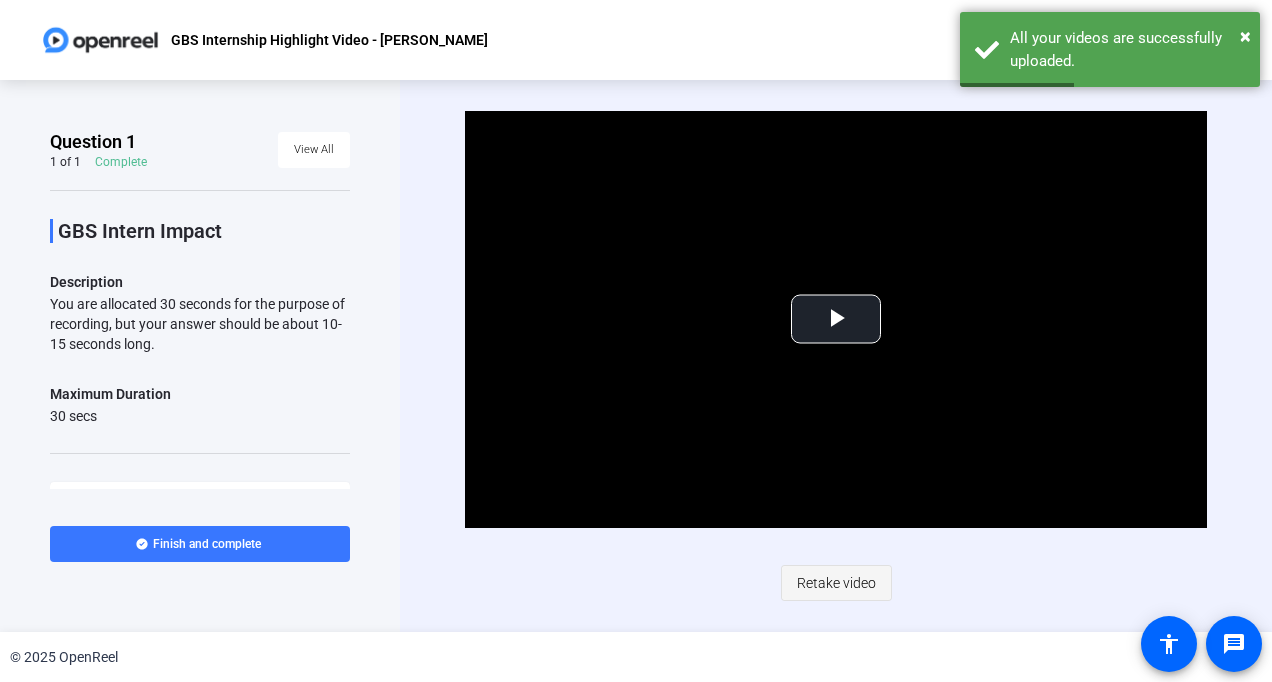 click on "Retake video" 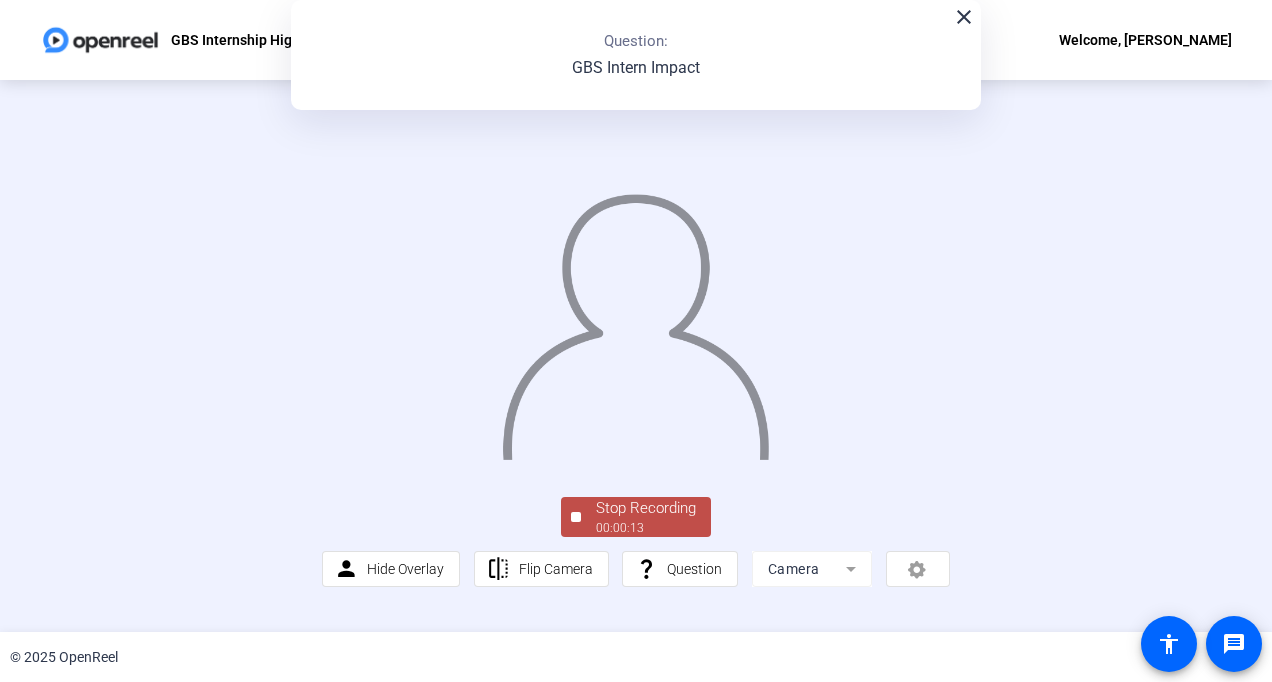 click on "Stop Recording" 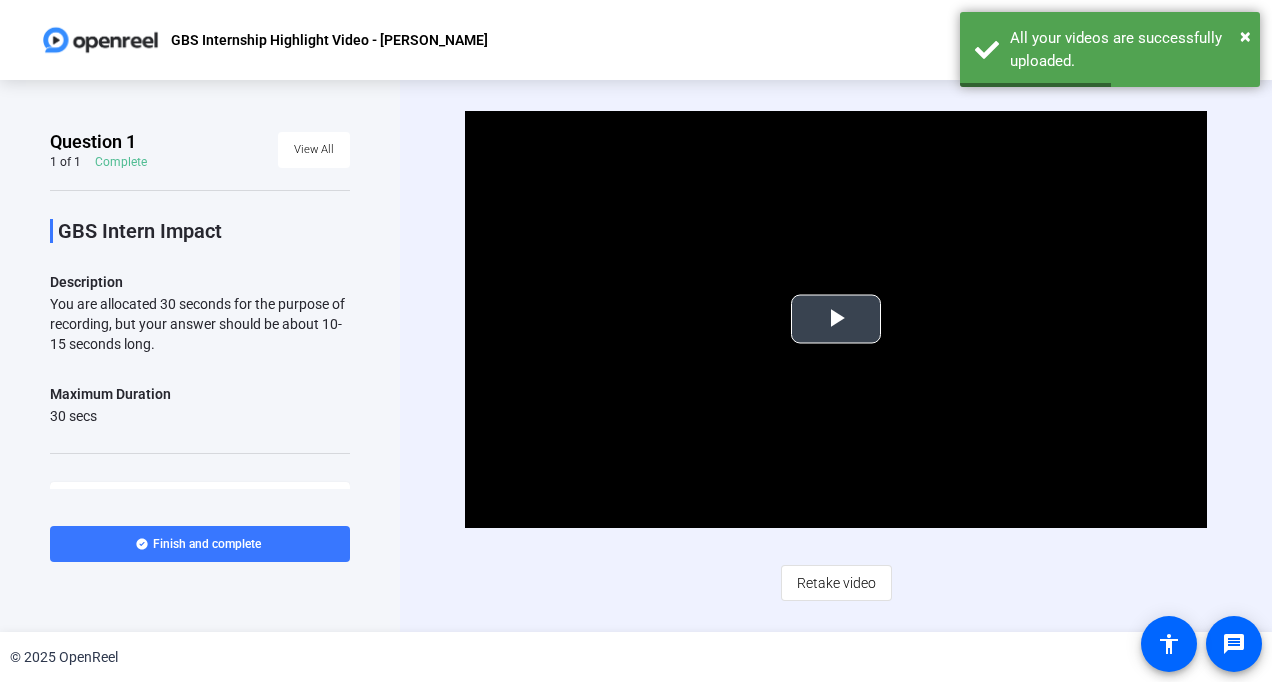 click at bounding box center (836, 319) 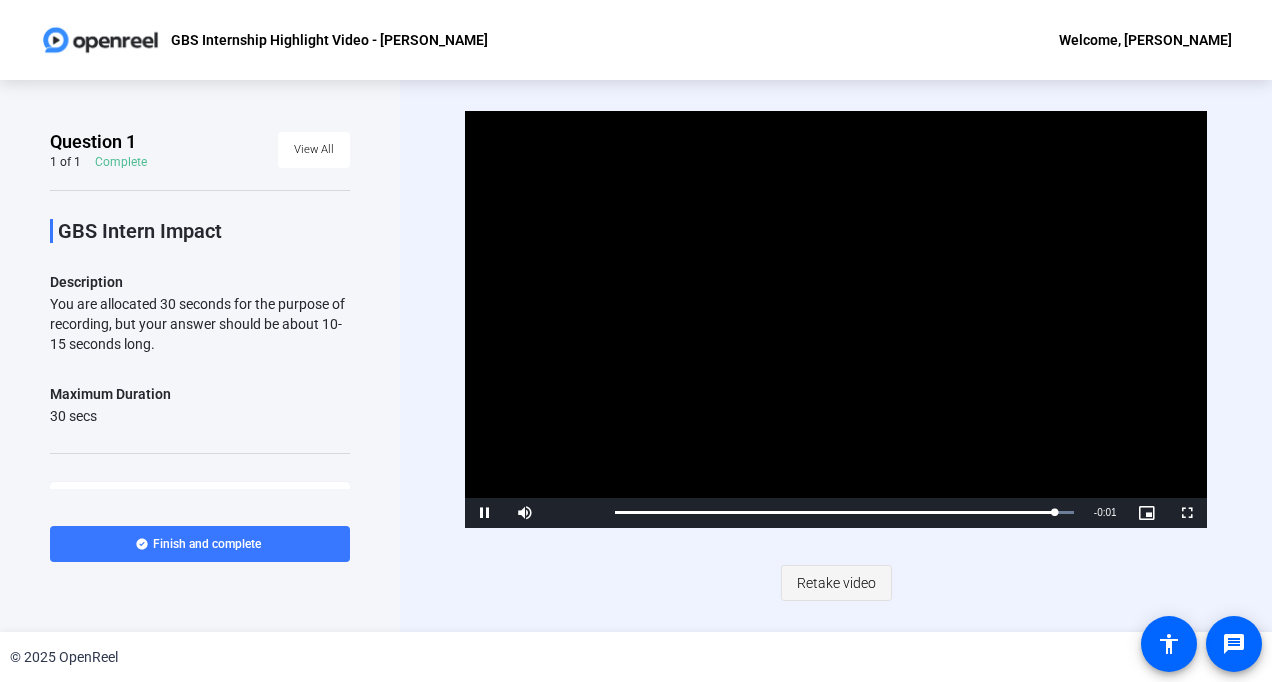 click on "Retake video" 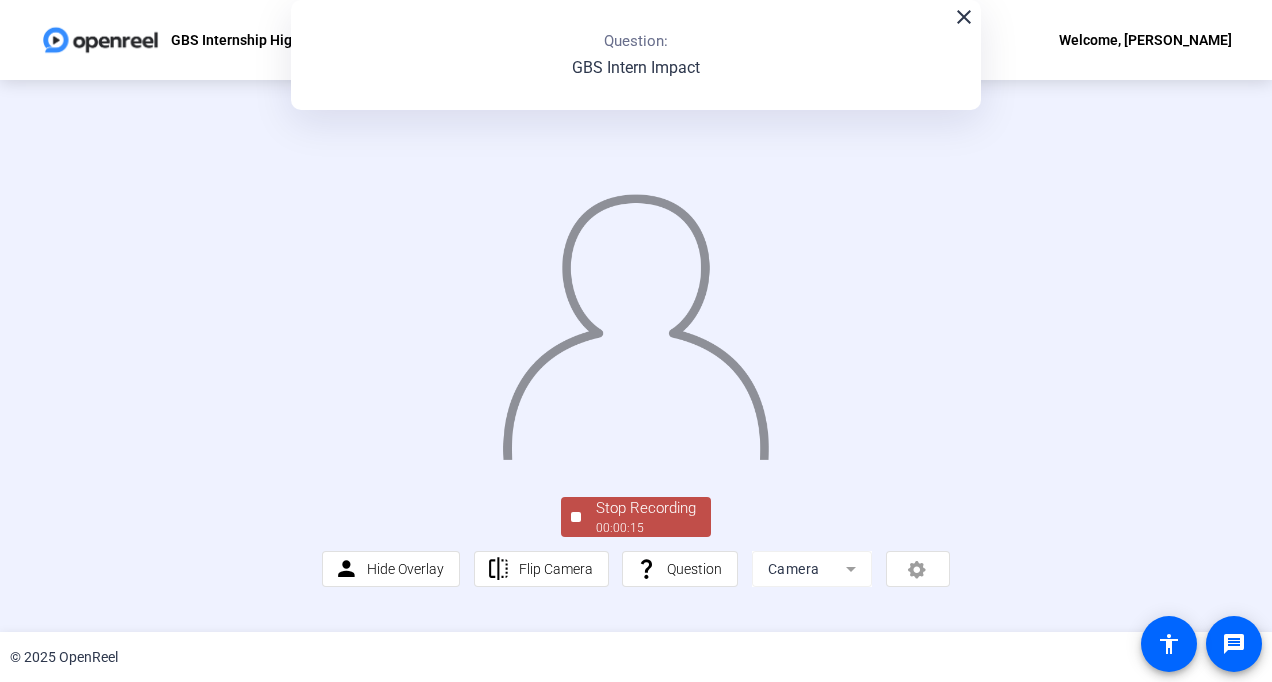 click on "Stop Recording" 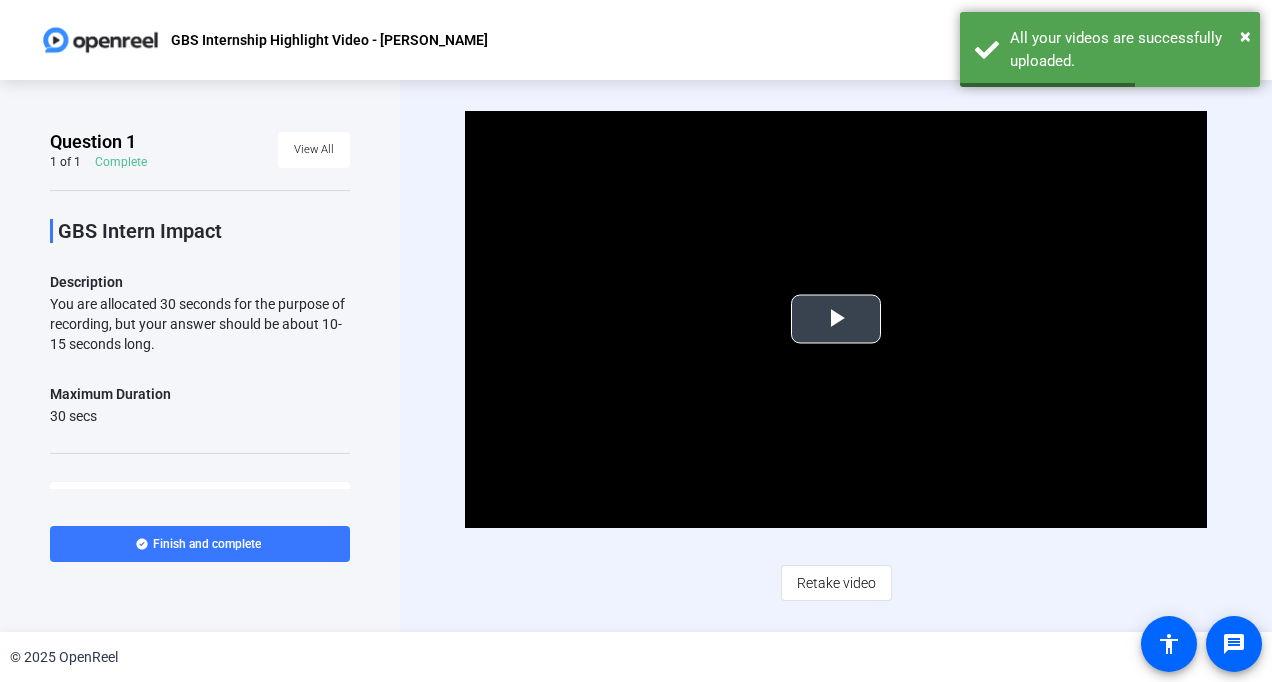 click at bounding box center [836, 319] 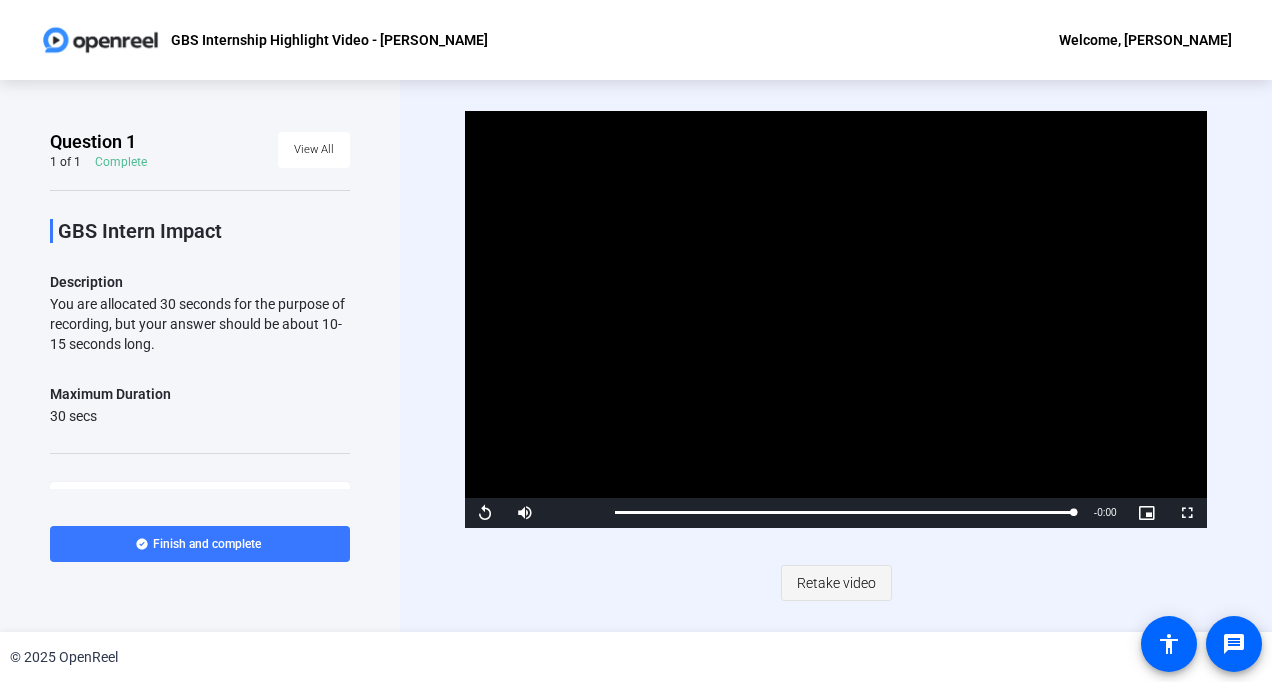 click on "Retake video" 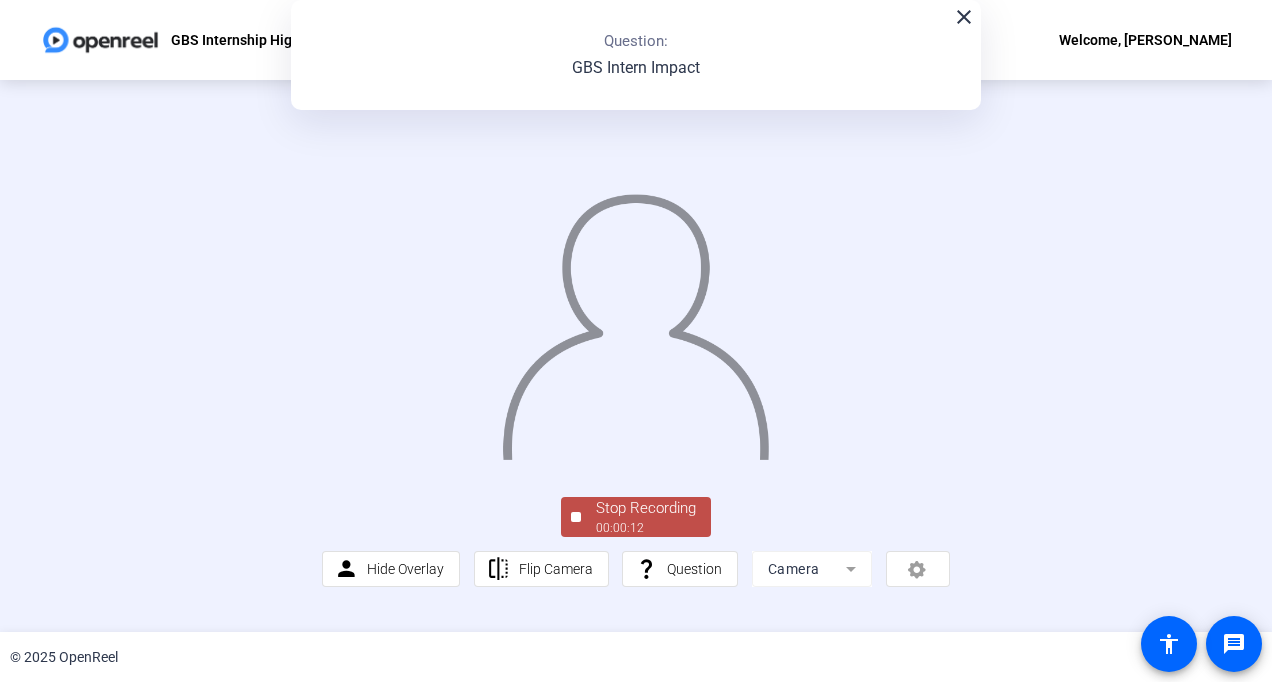 scroll, scrollTop: 100, scrollLeft: 0, axis: vertical 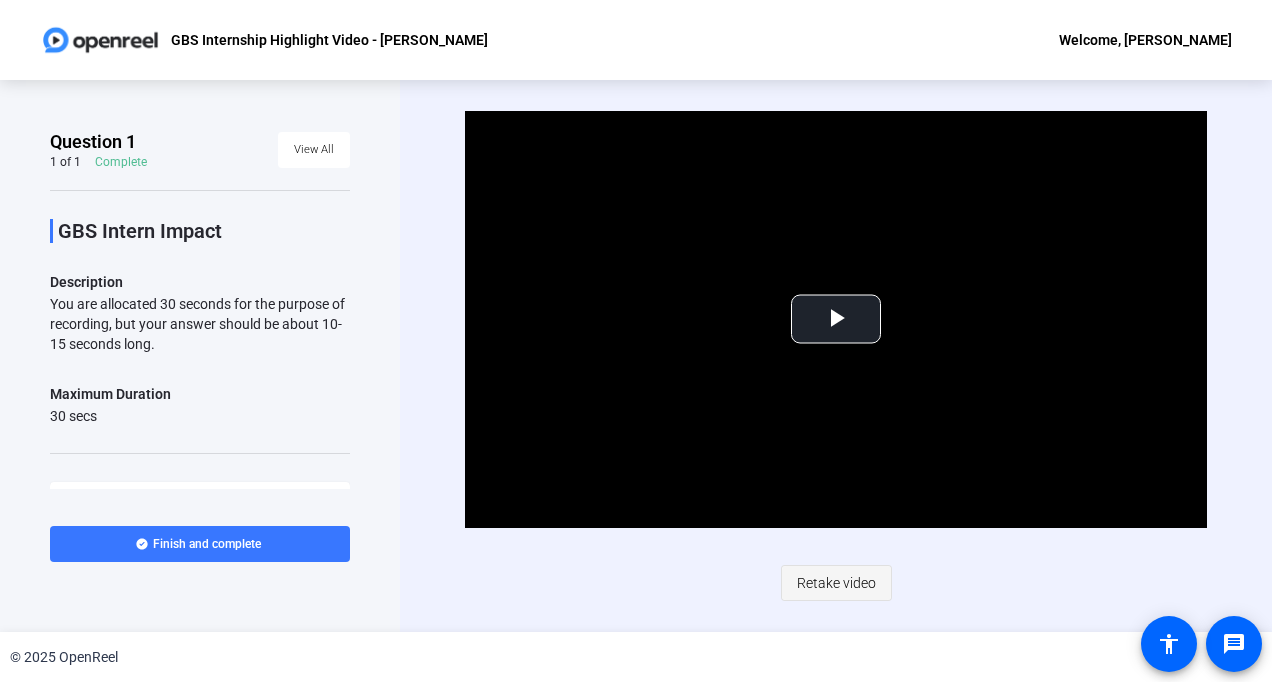 click on "Retake video" 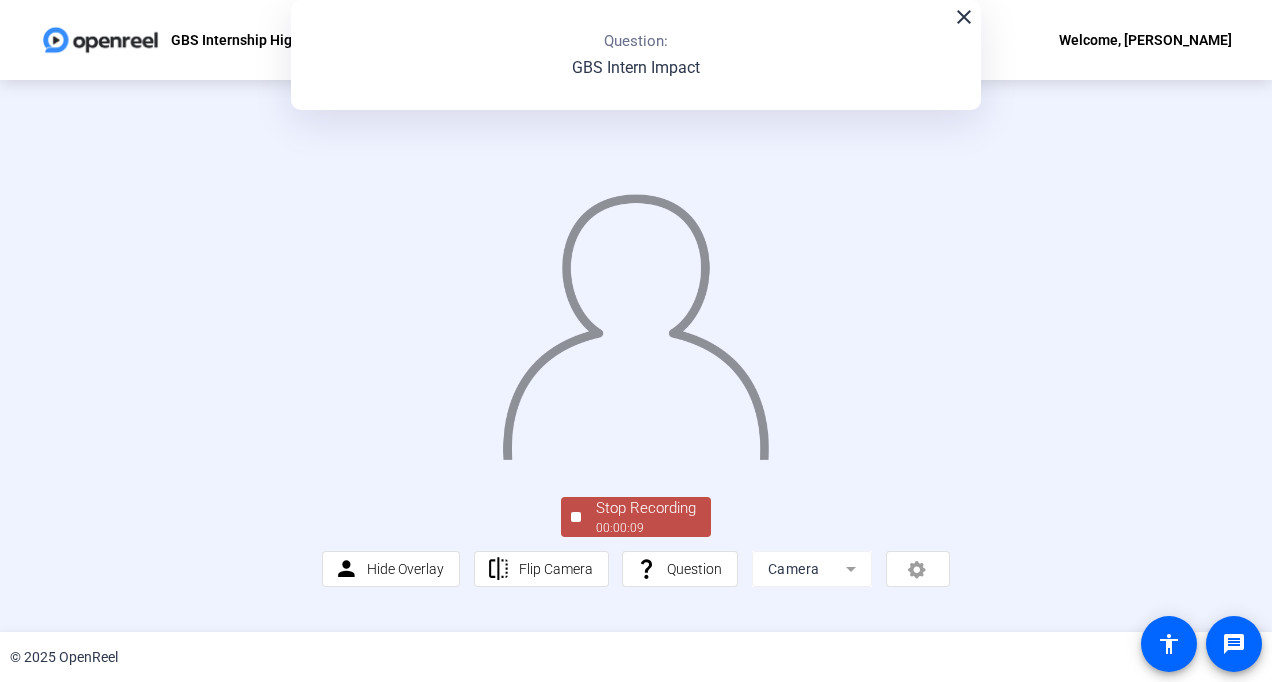 click on "Stop Recording" 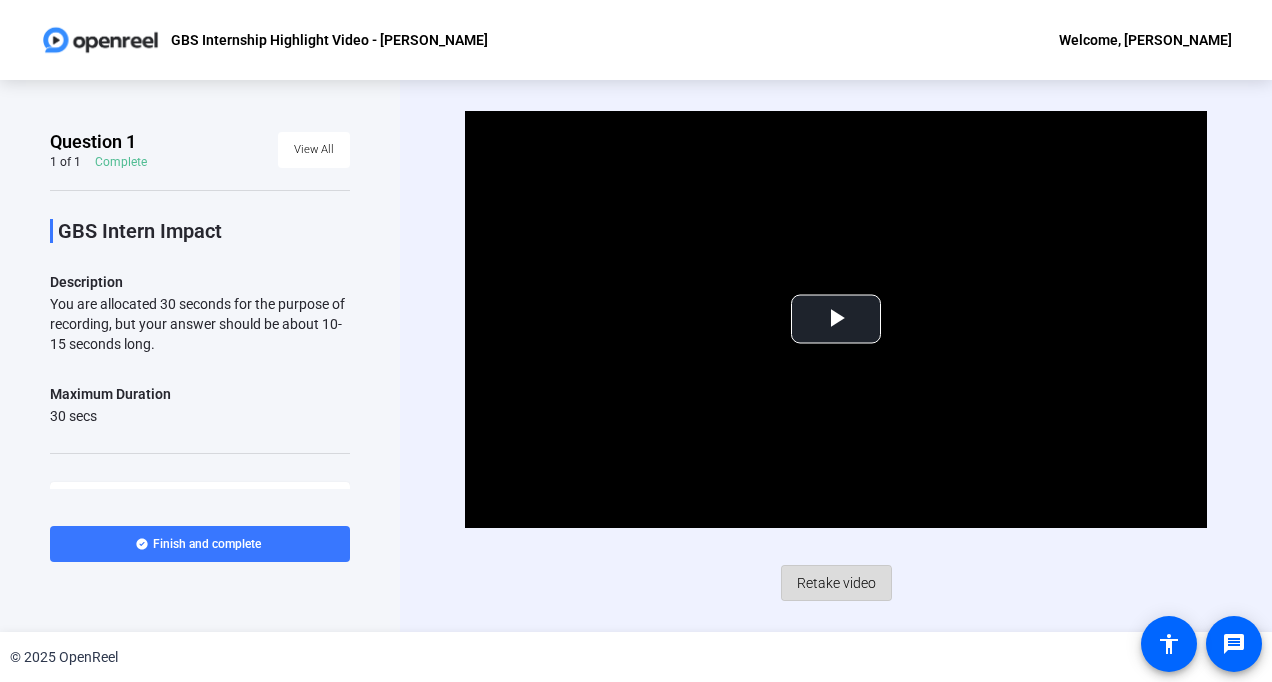 click on "Retake video" 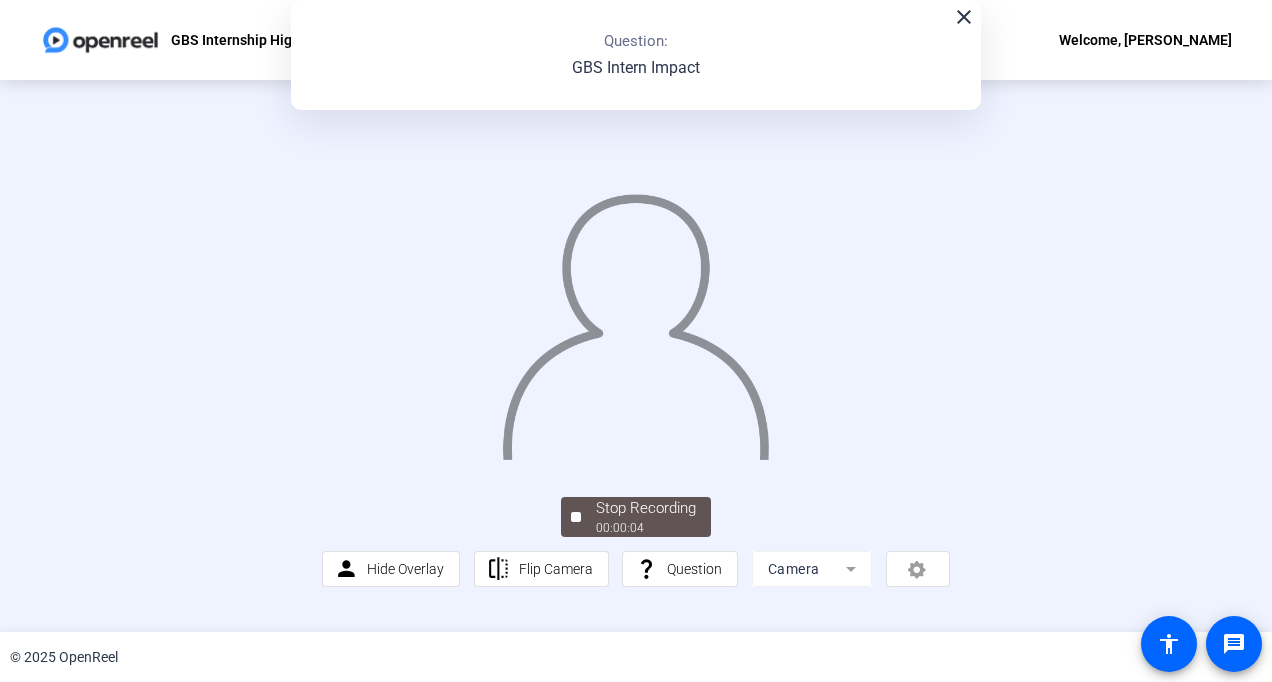click on "© 2025 OpenReel" 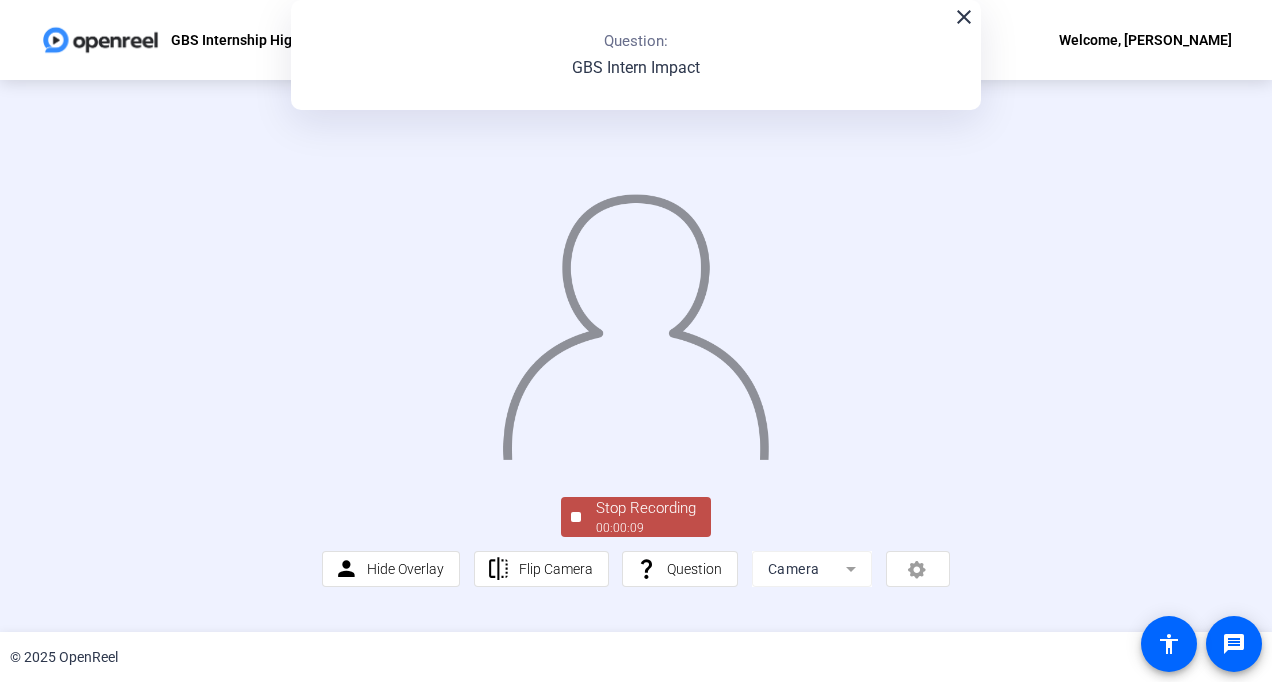 click on "close" 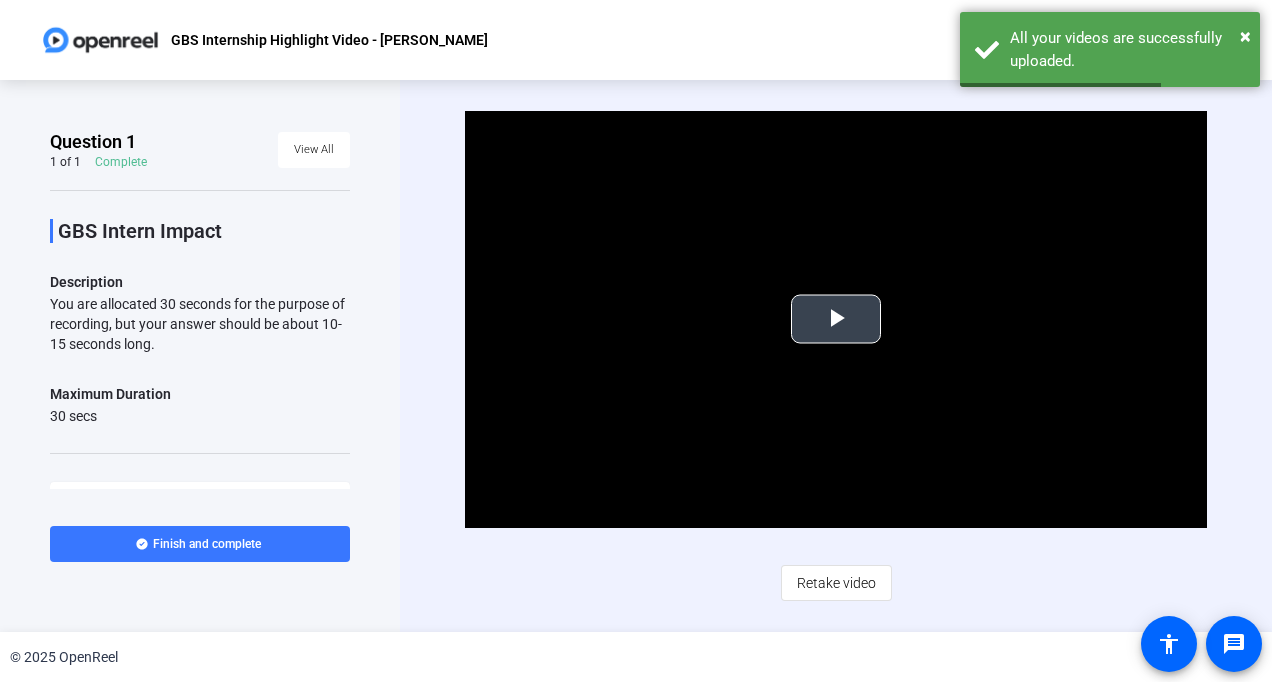 click at bounding box center (835, 319) 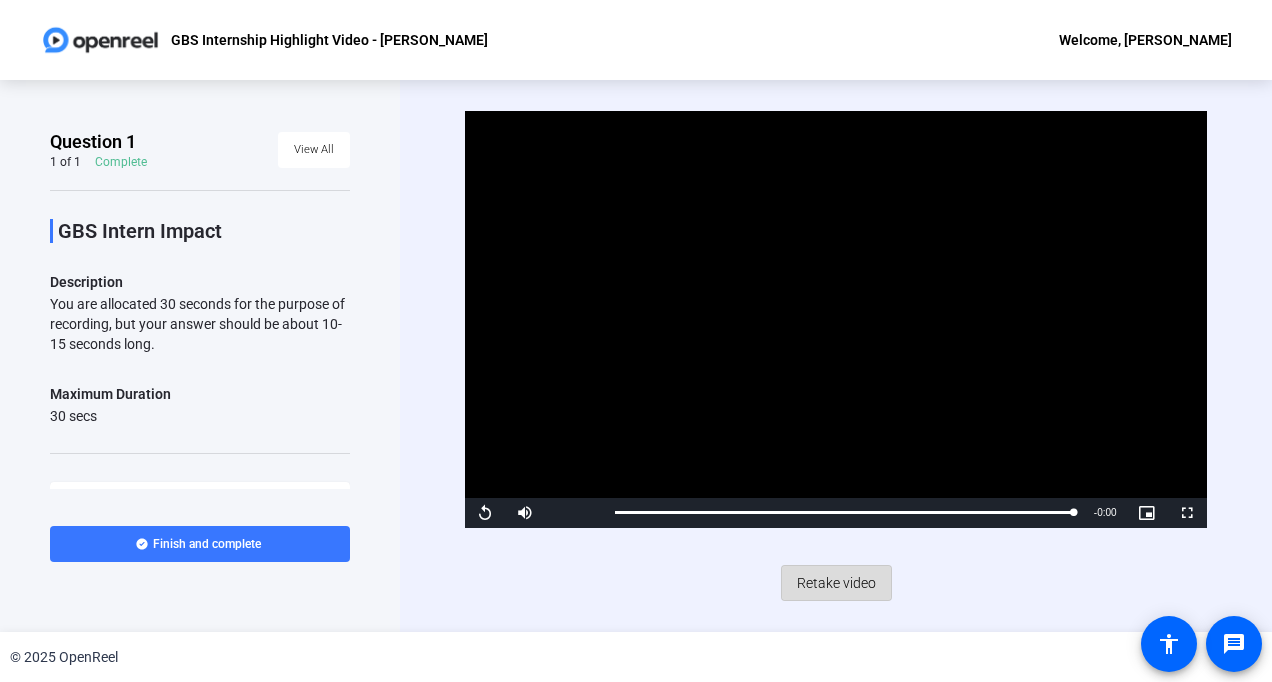 click 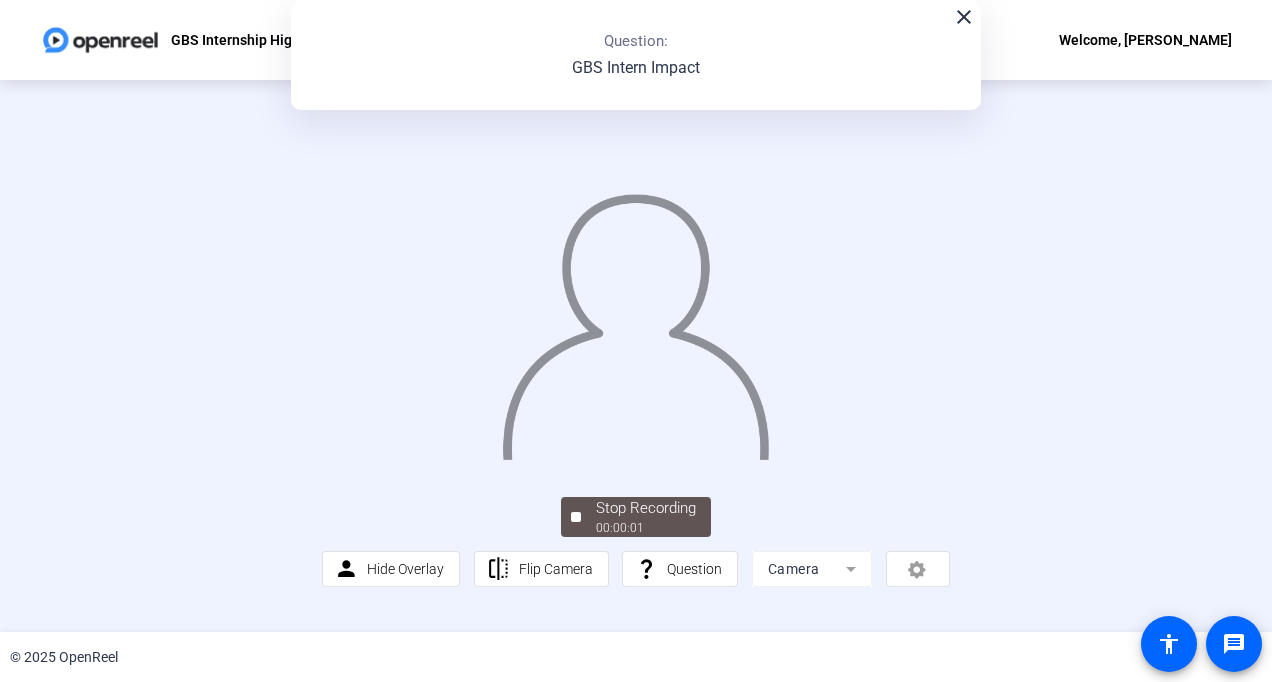 click on "close" 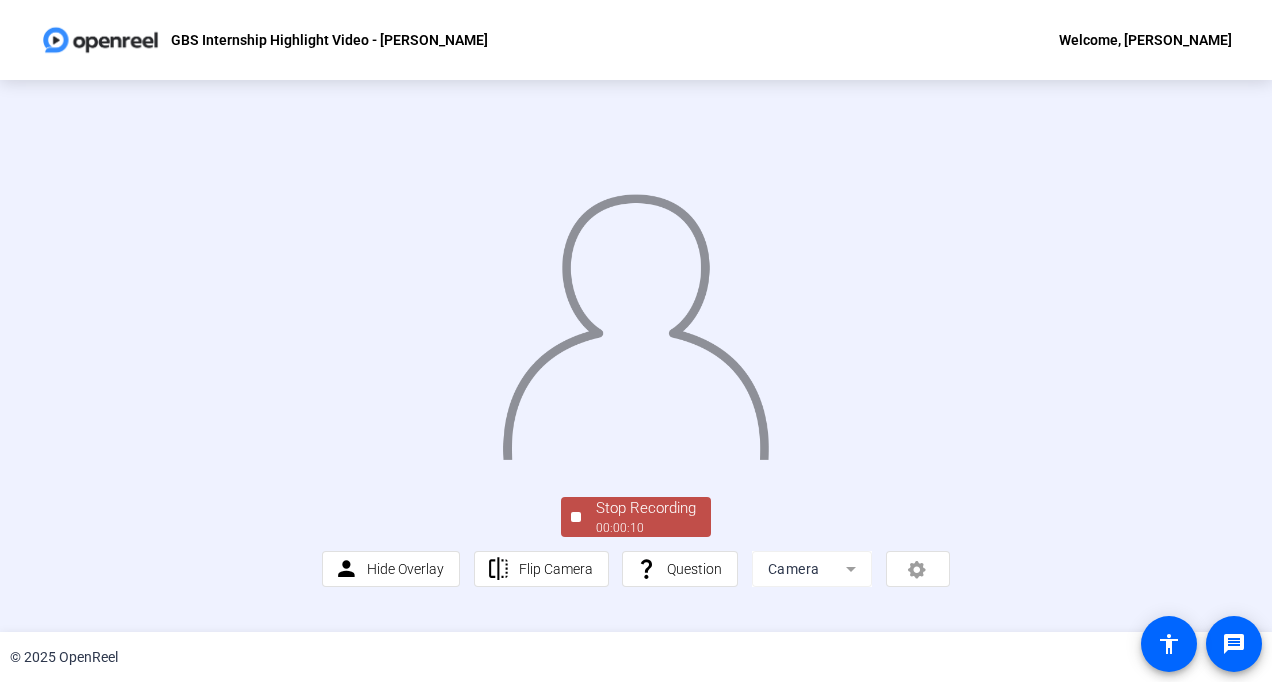 click on "Stop Recording" 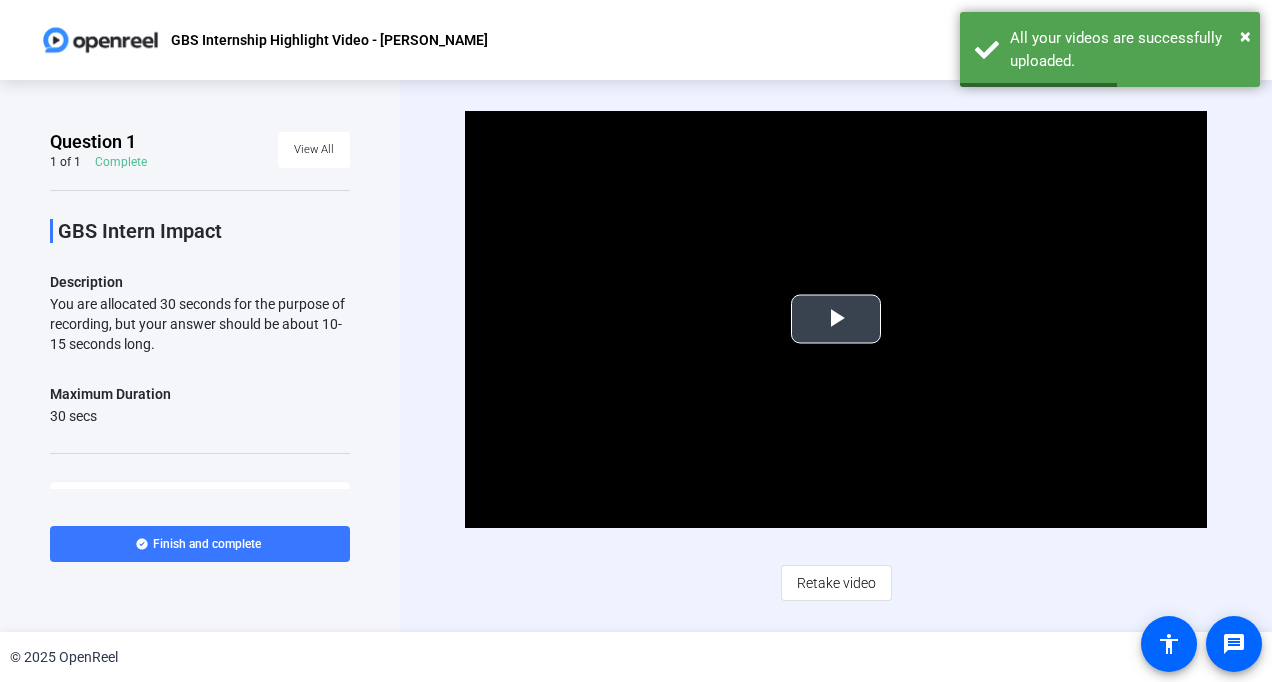 click at bounding box center [836, 319] 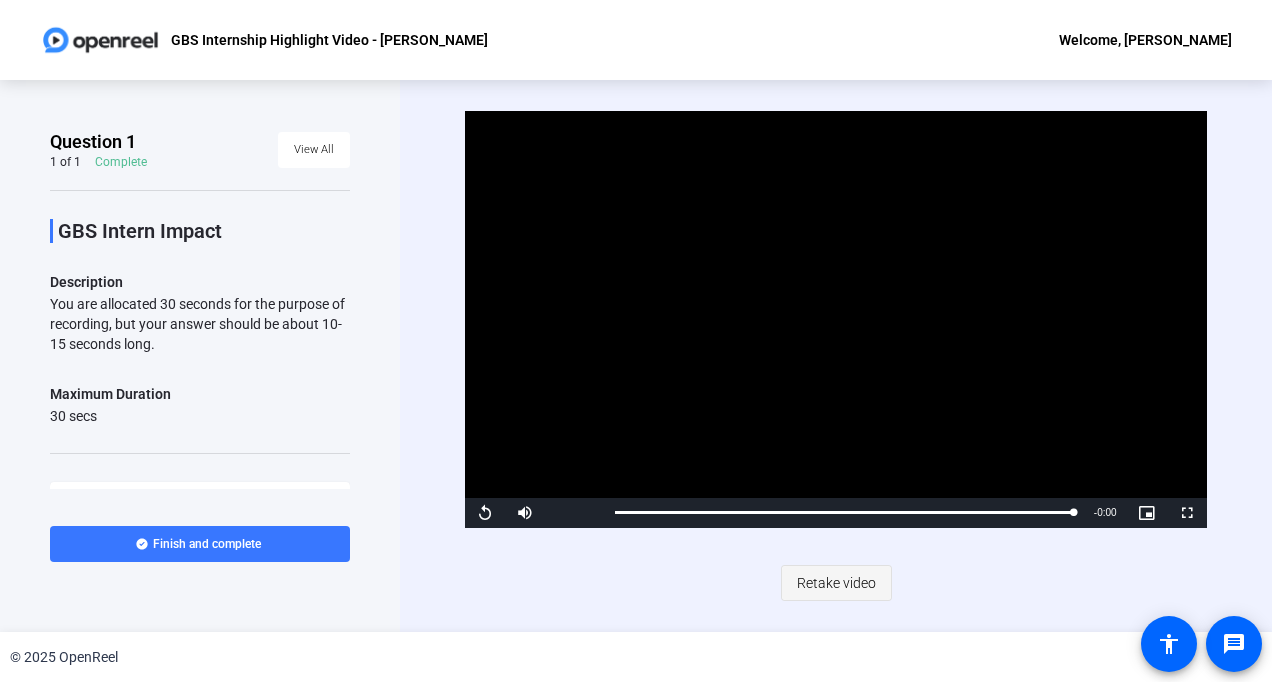 click on "Retake video" 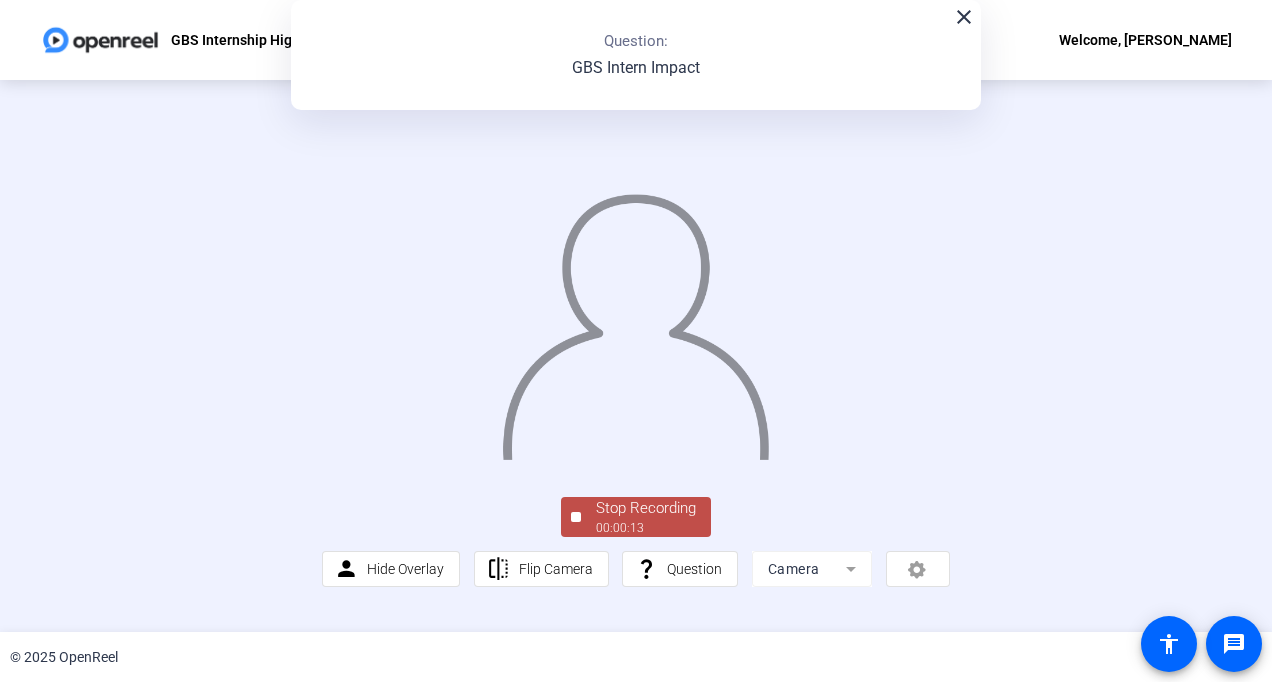 click on "Stop Recording" 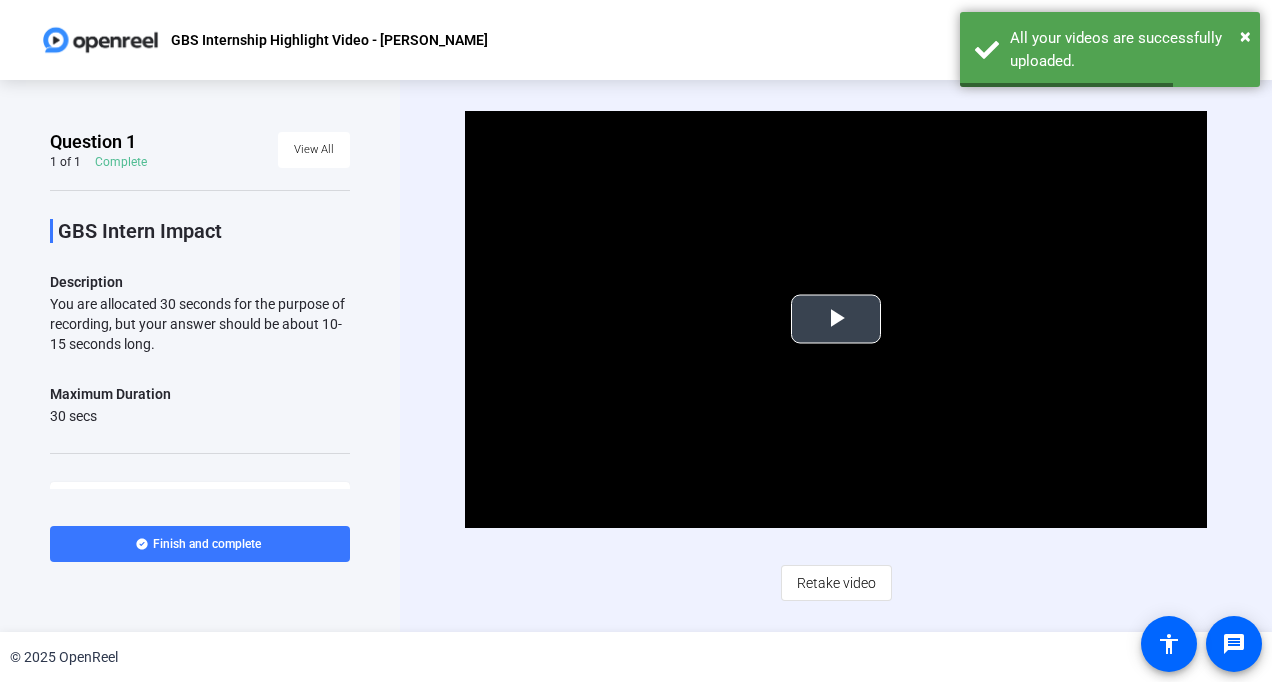 drag, startPoint x: 834, startPoint y: 306, endPoint x: 847, endPoint y: 313, distance: 14.764823 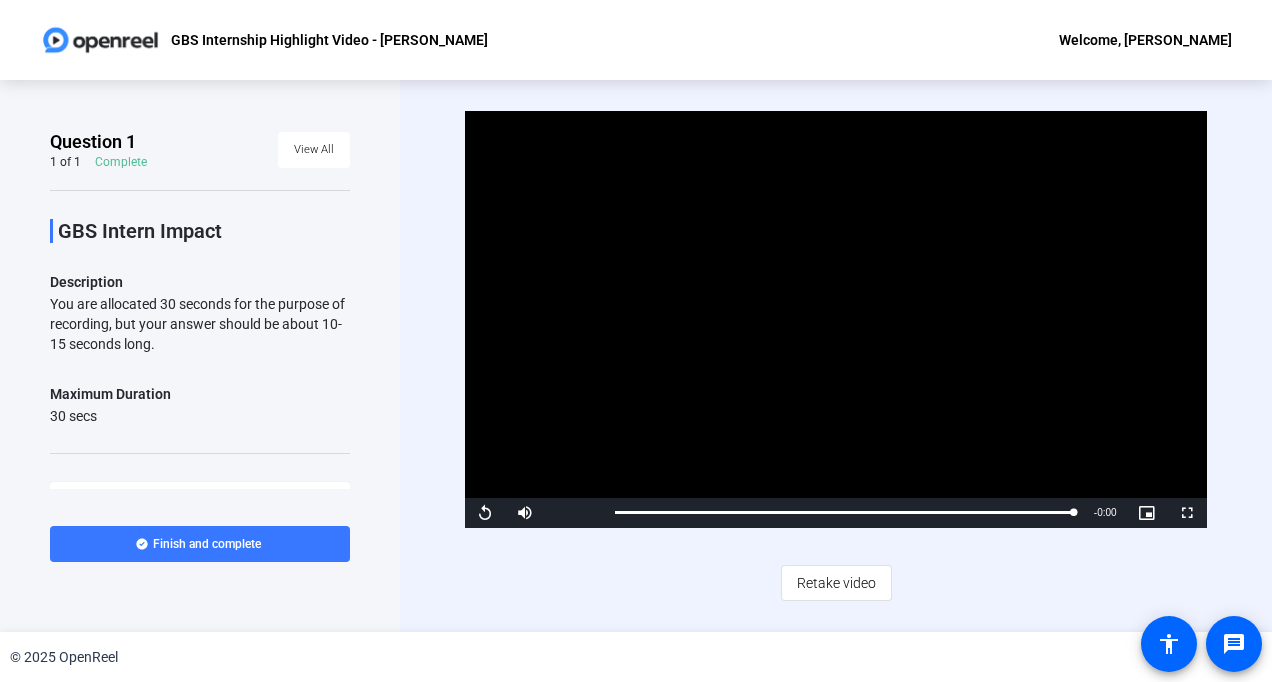 click on "Retake video" 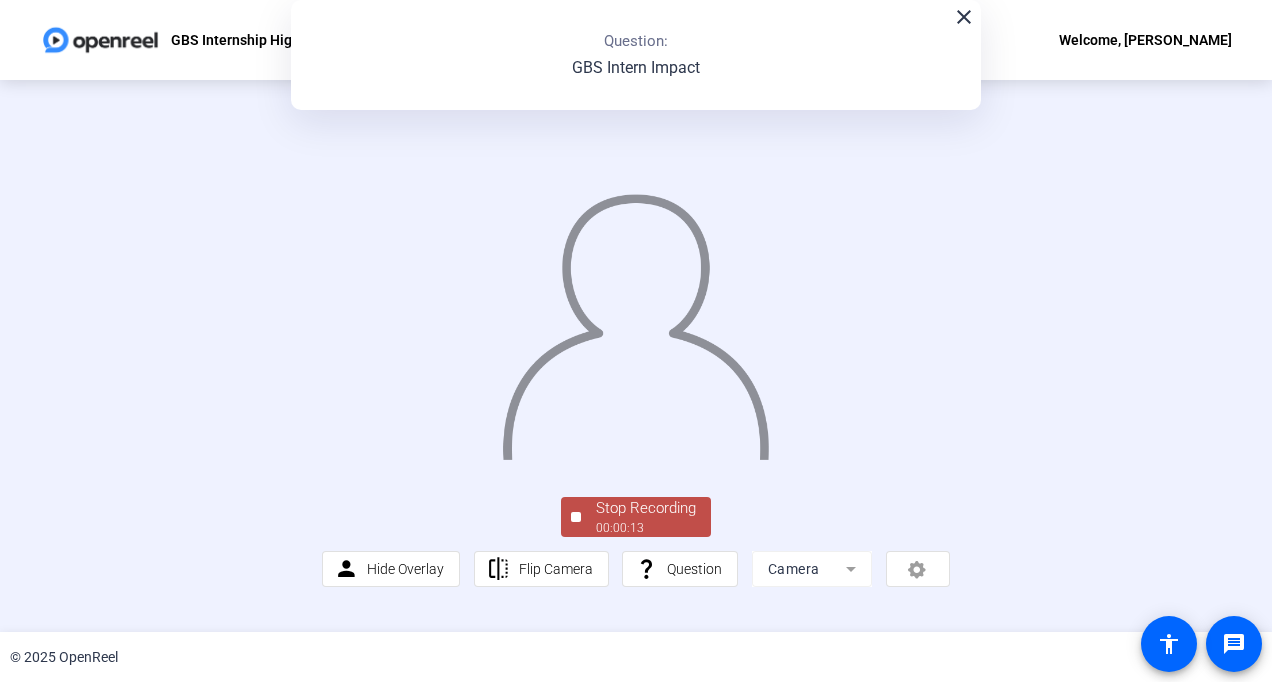 click on "Stop Recording" 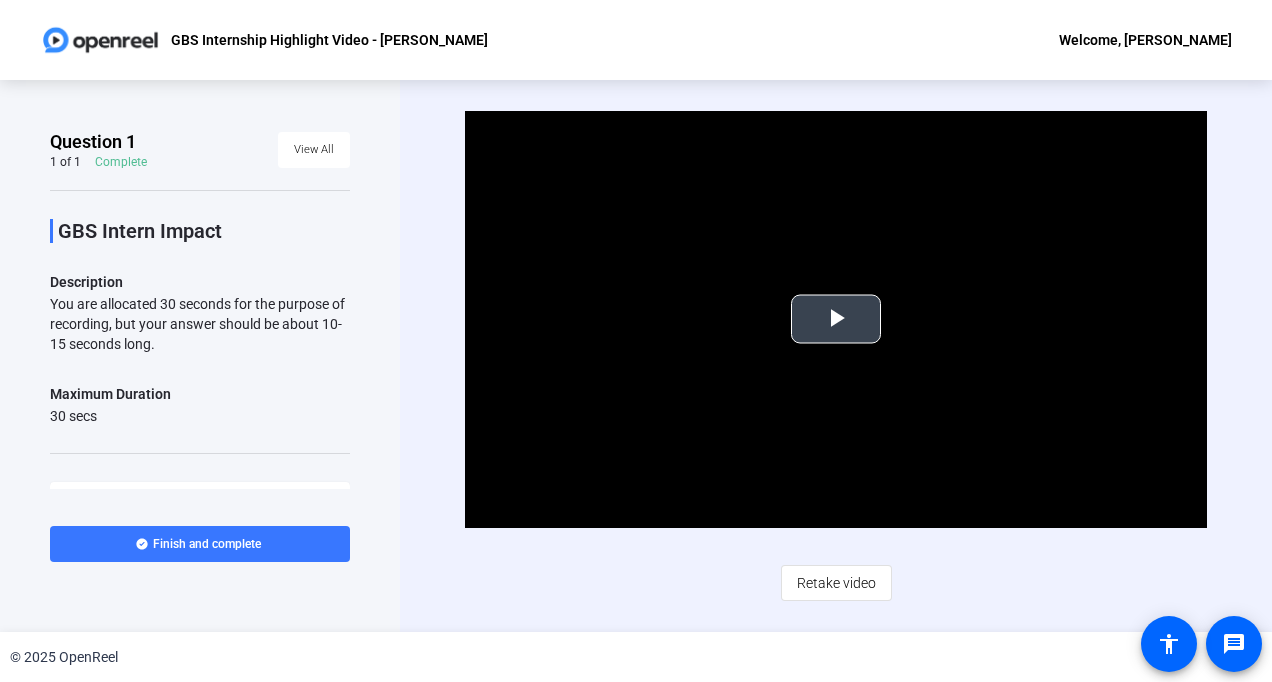 click at bounding box center (836, 319) 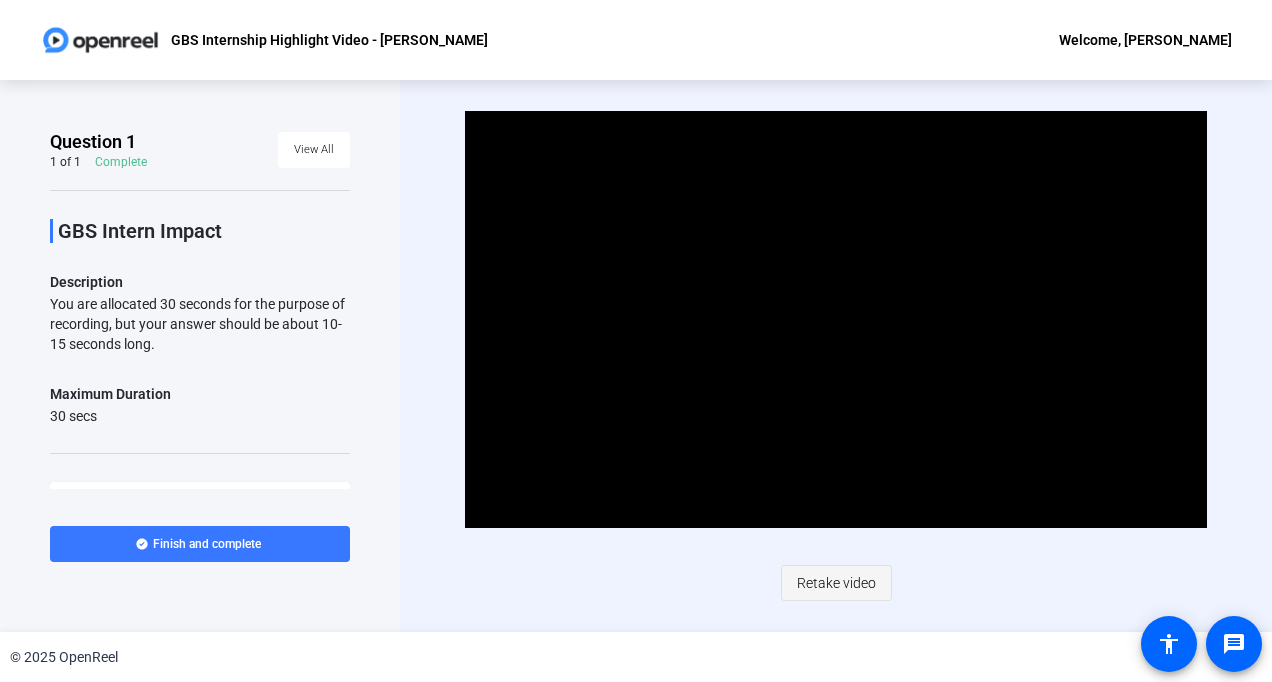 click on "Retake video" 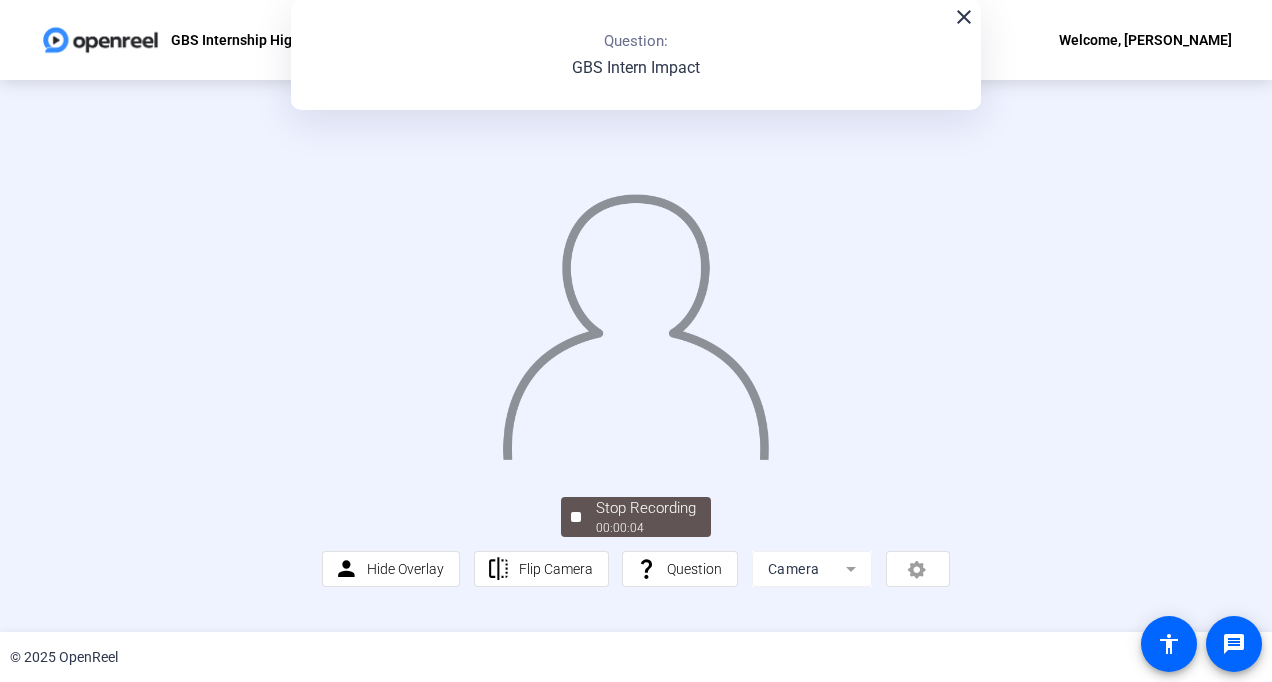 click on "© 2025 OpenReel" 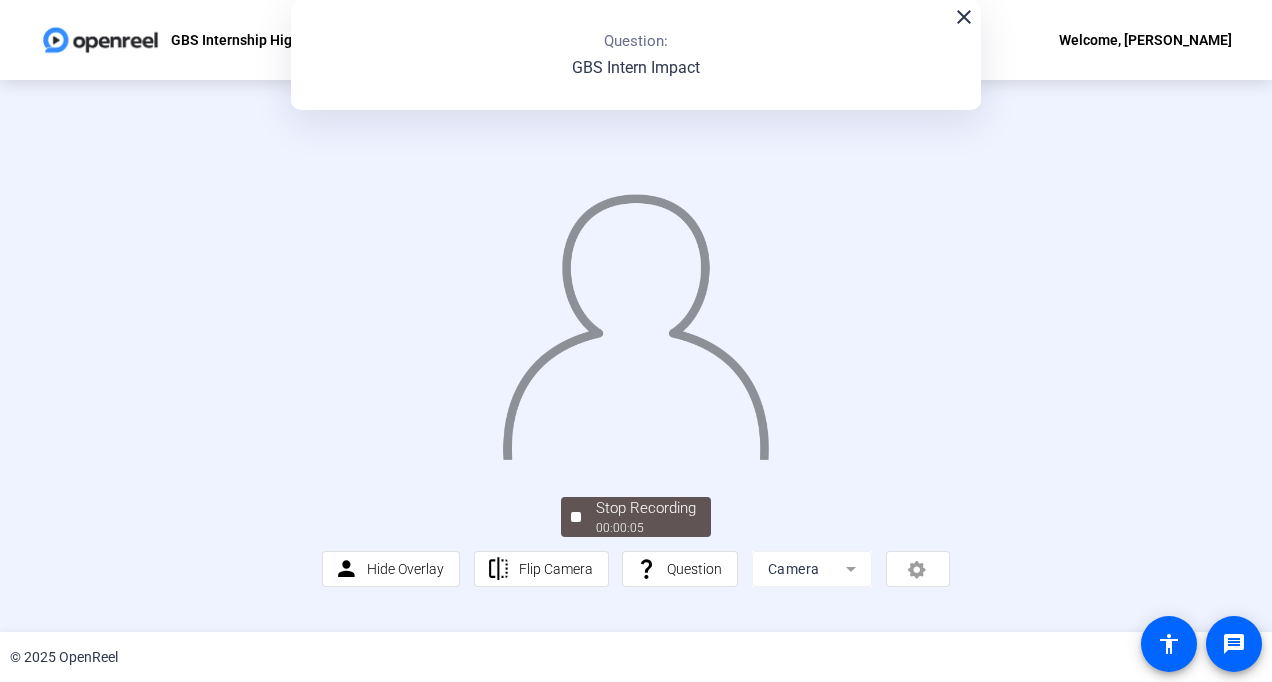 click on "Stop Recording" 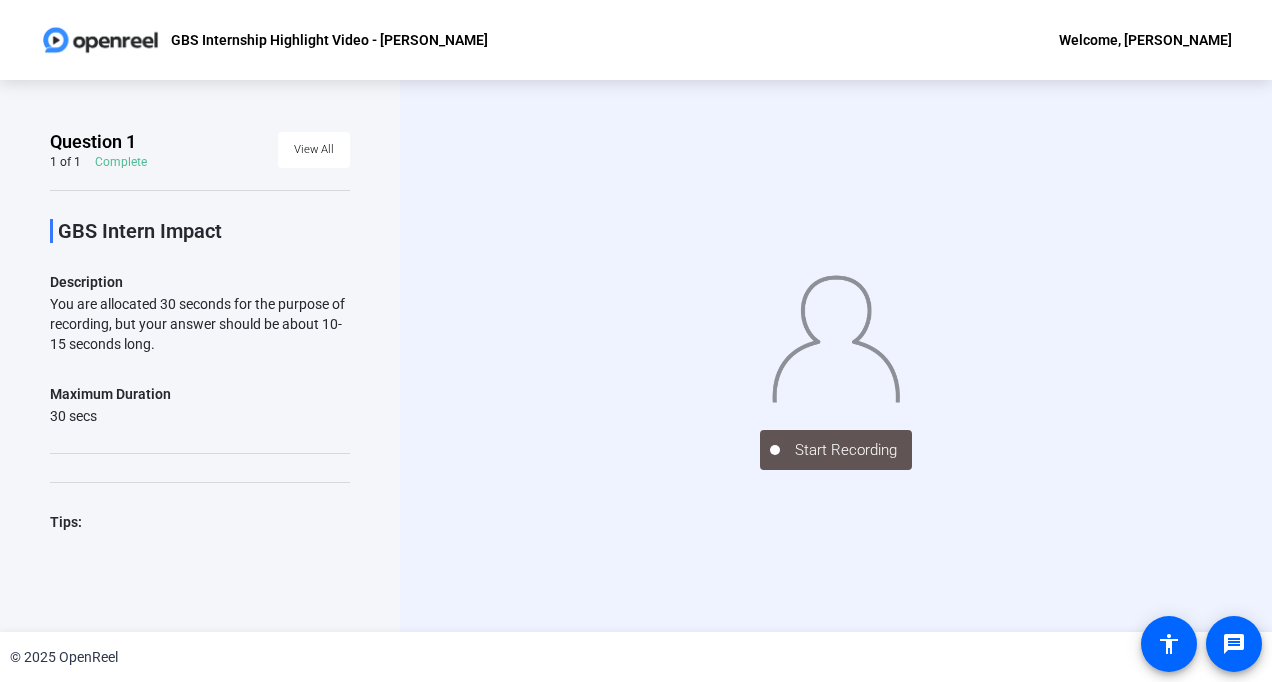 click on "© 2025 OpenReel" 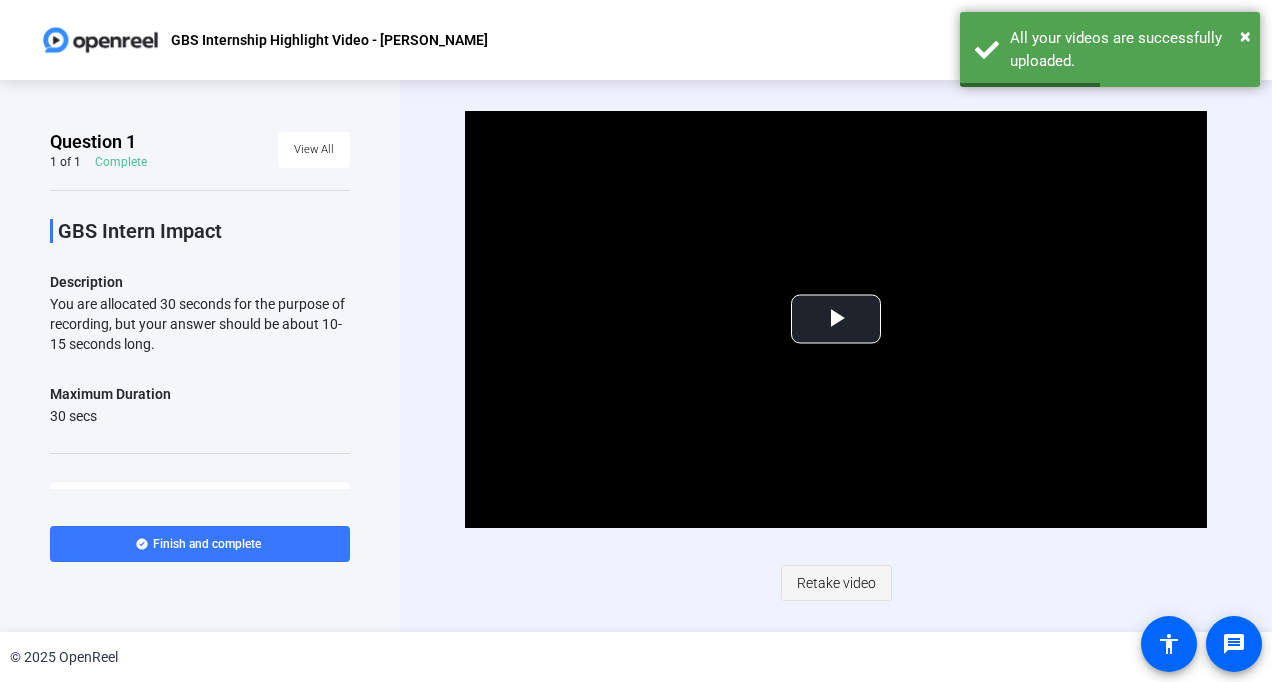 click on "Retake video" 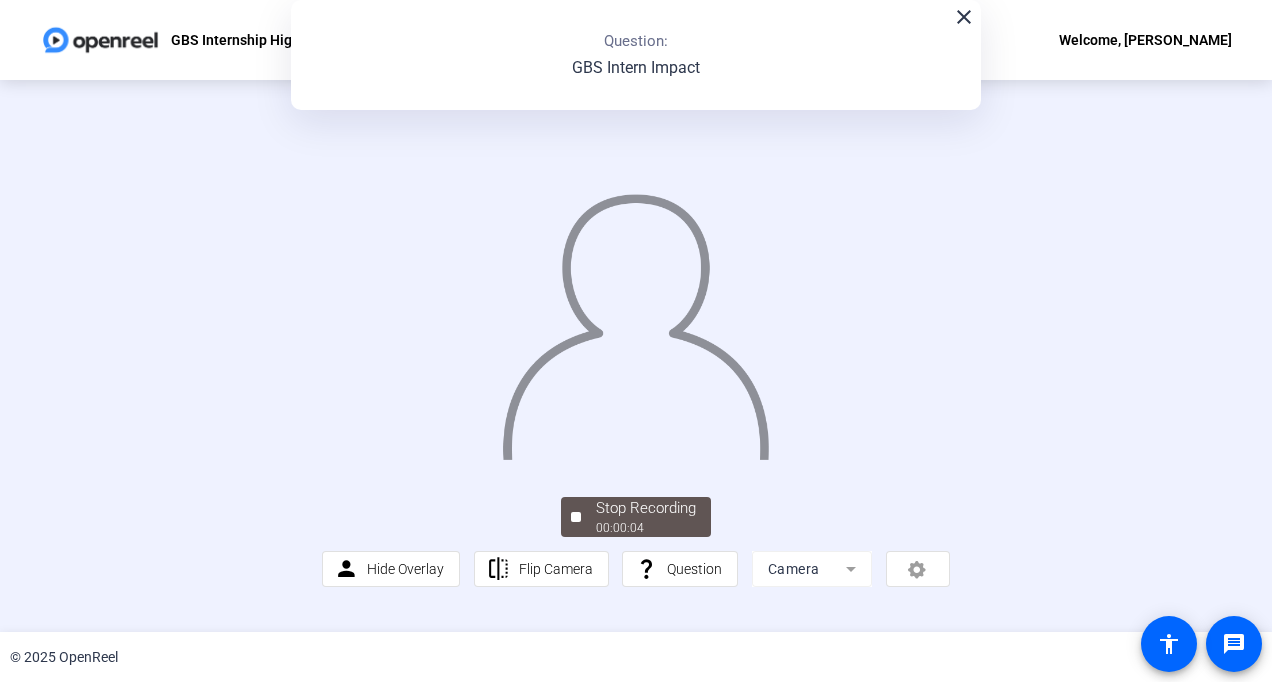 click on "close" 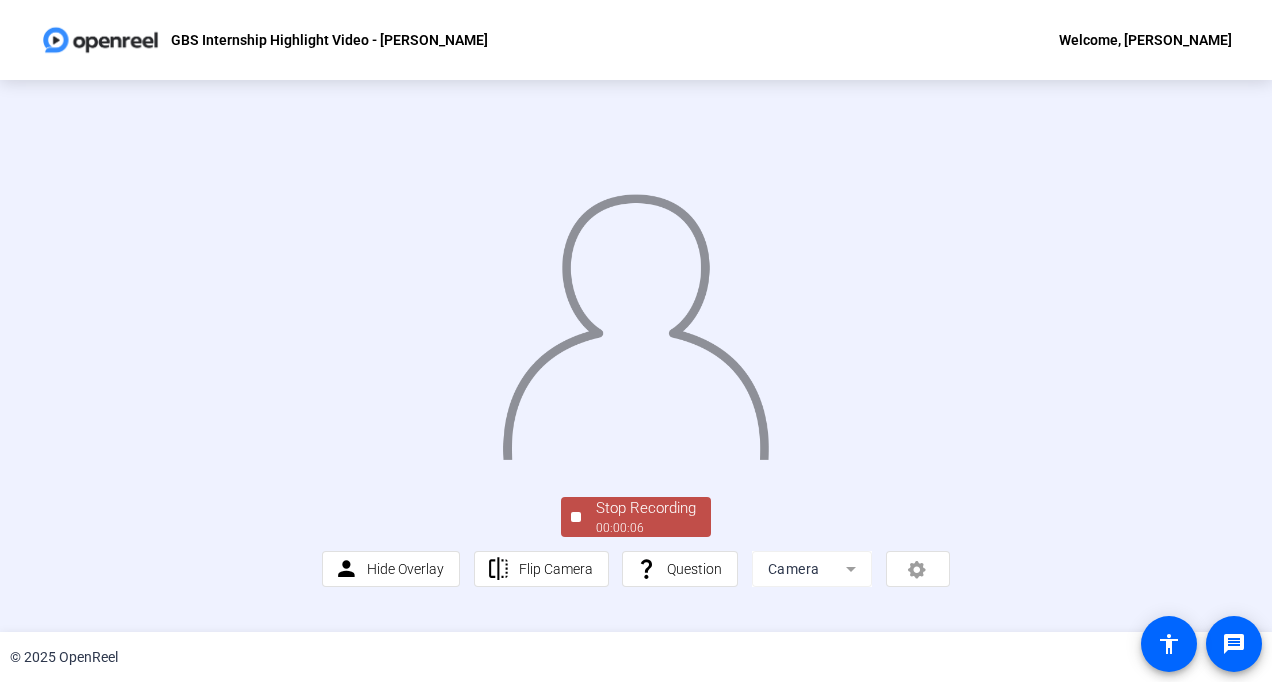 drag, startPoint x: 1010, startPoint y: 687, endPoint x: 1004, endPoint y: 714, distance: 27.658634 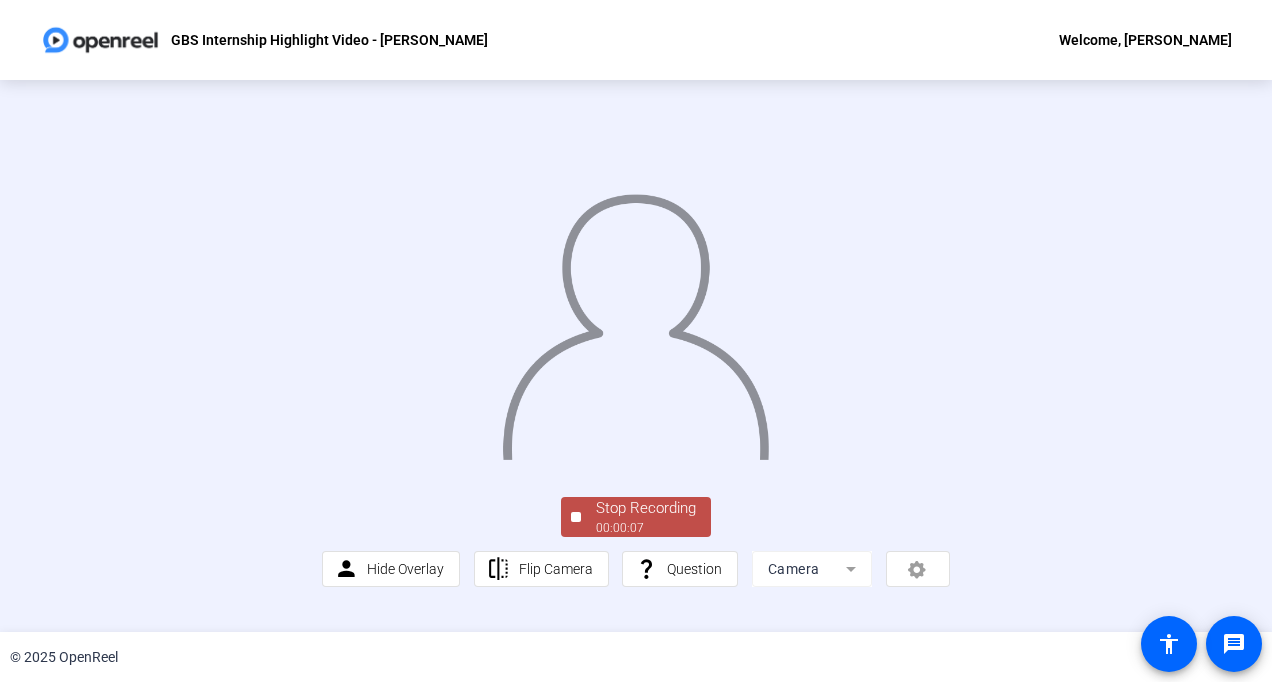 click on "© 2025 OpenReel" 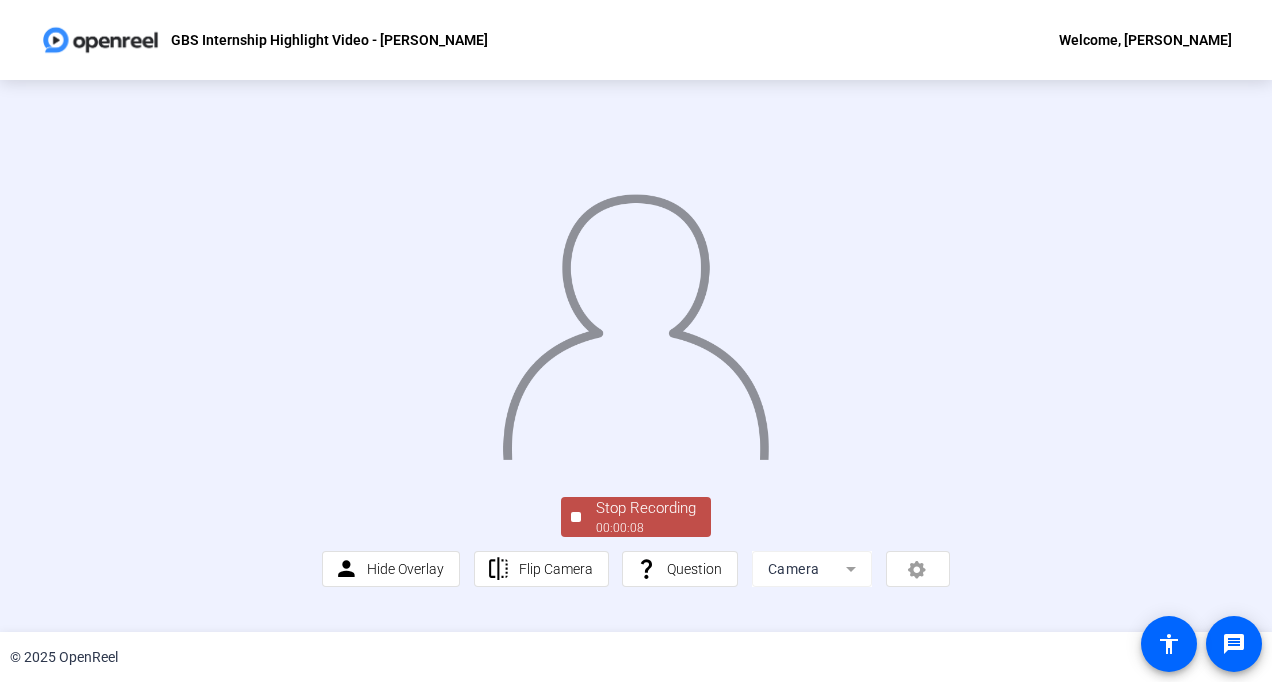 scroll, scrollTop: 102, scrollLeft: 0, axis: vertical 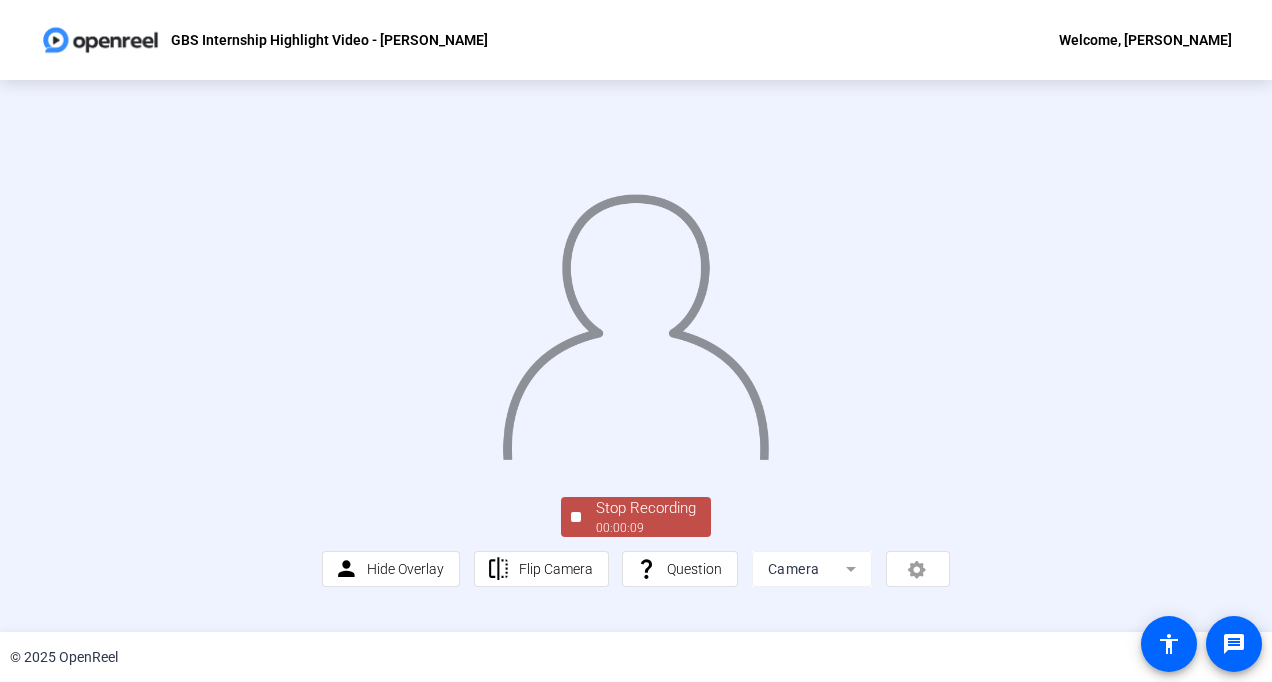 click on "Stop Recording" 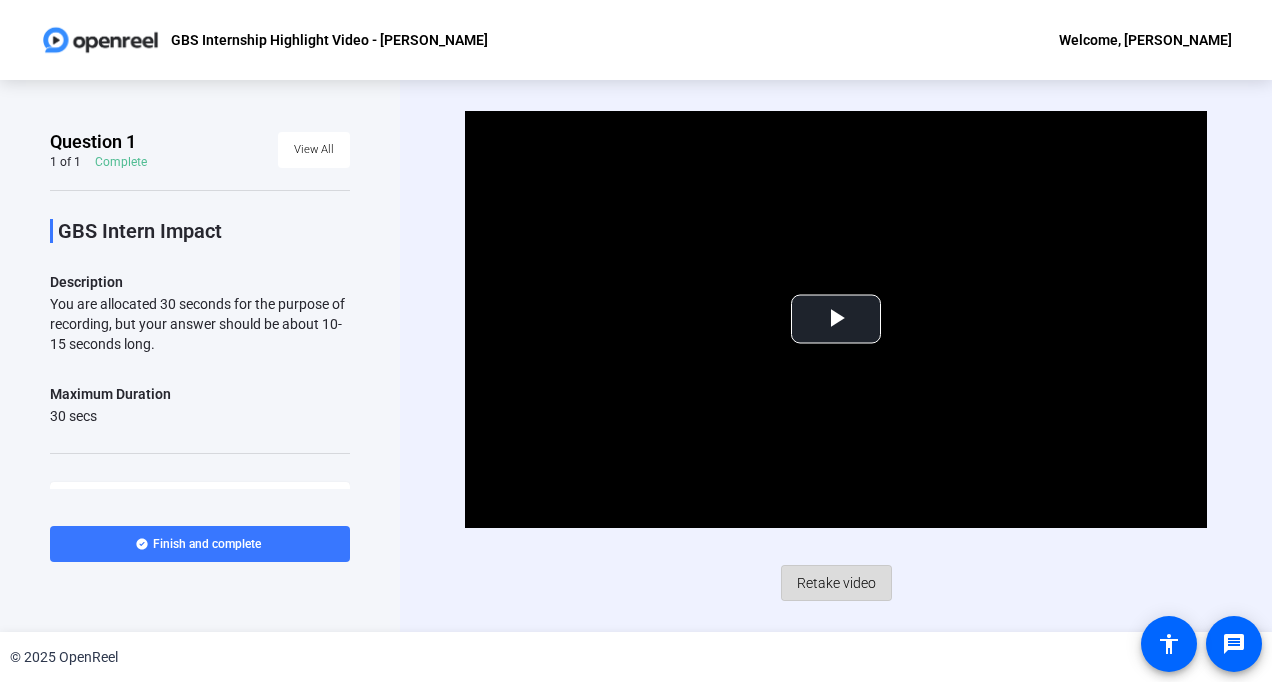 click on "Retake video" 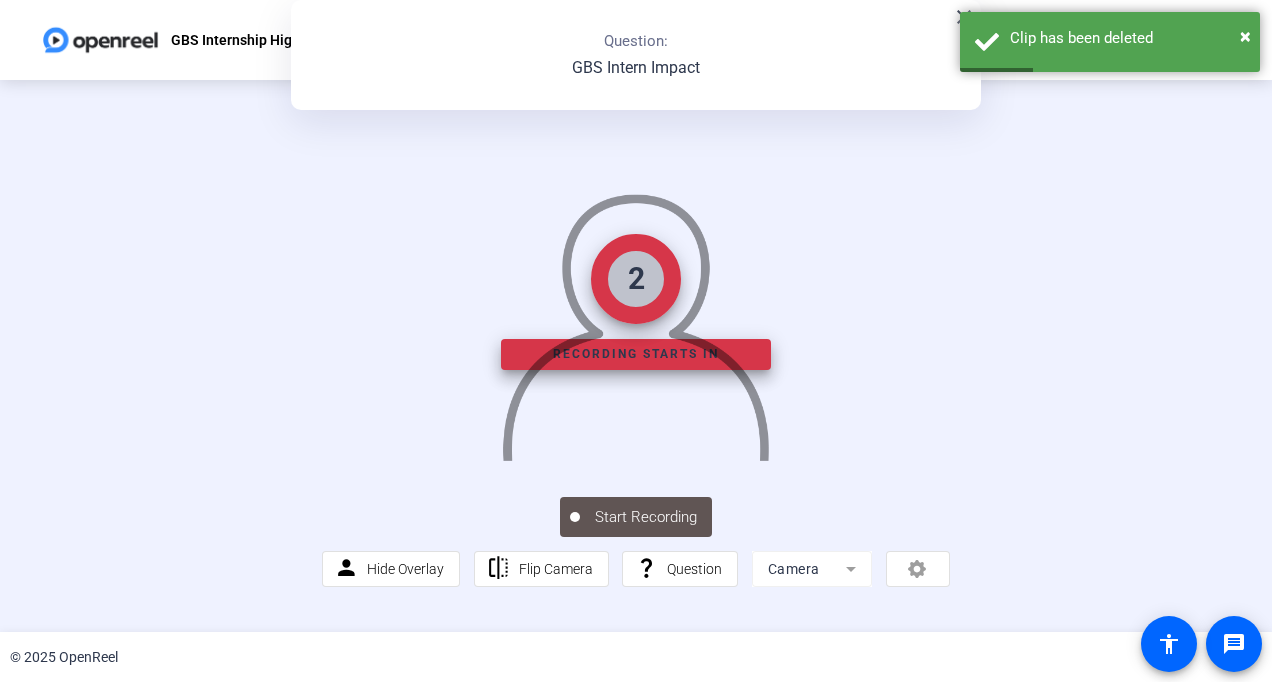 click on "2   Recording starts in   Start Recording  person  Hide Overlay flip Flip Camera question_mark  Question Camera" 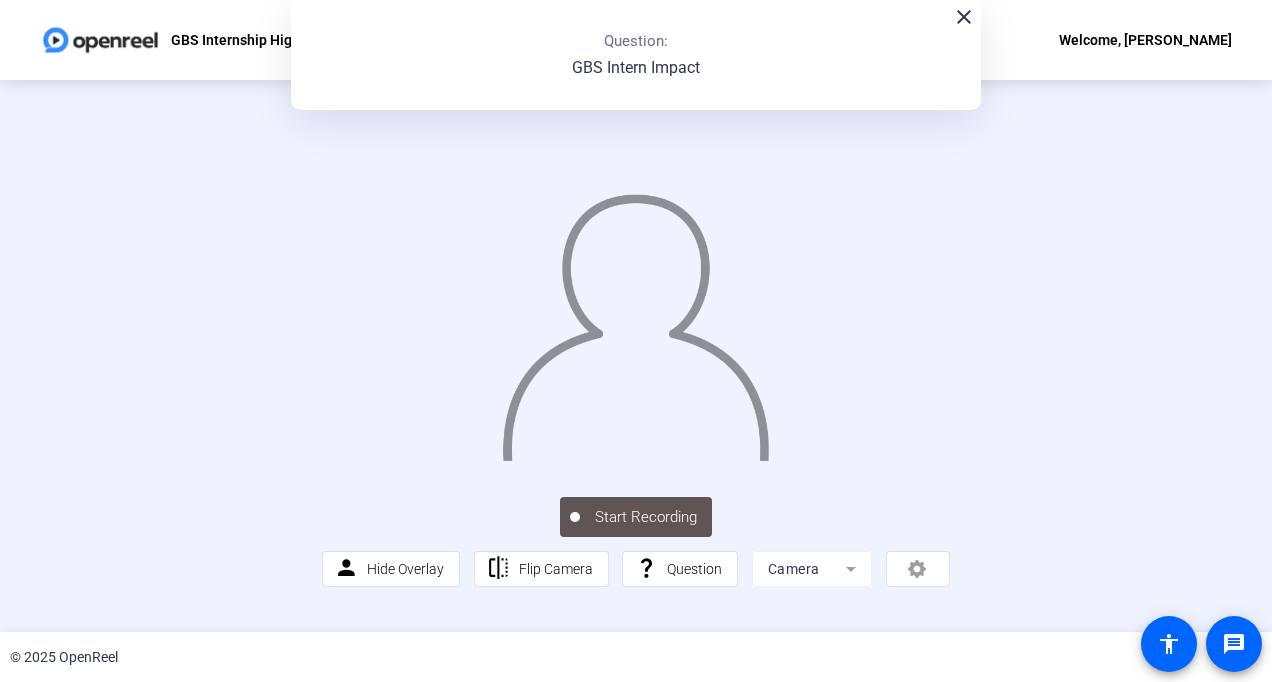 scroll, scrollTop: 101, scrollLeft: 0, axis: vertical 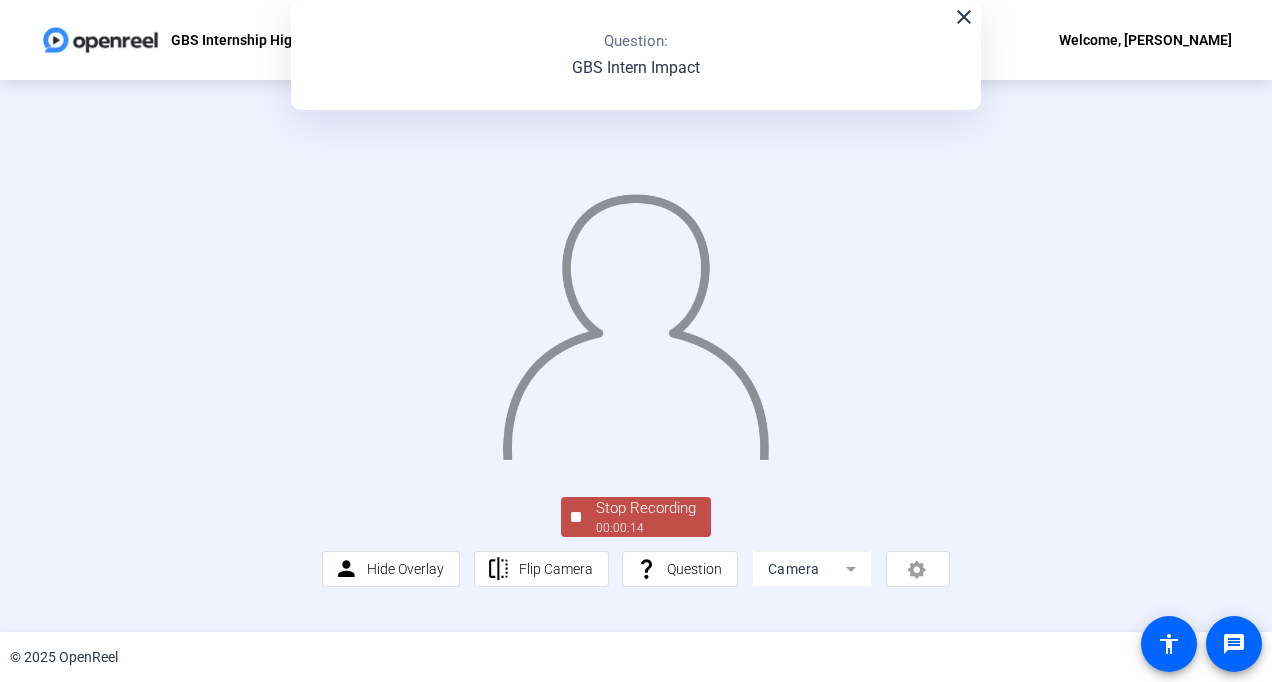 click on "Stop Recording" 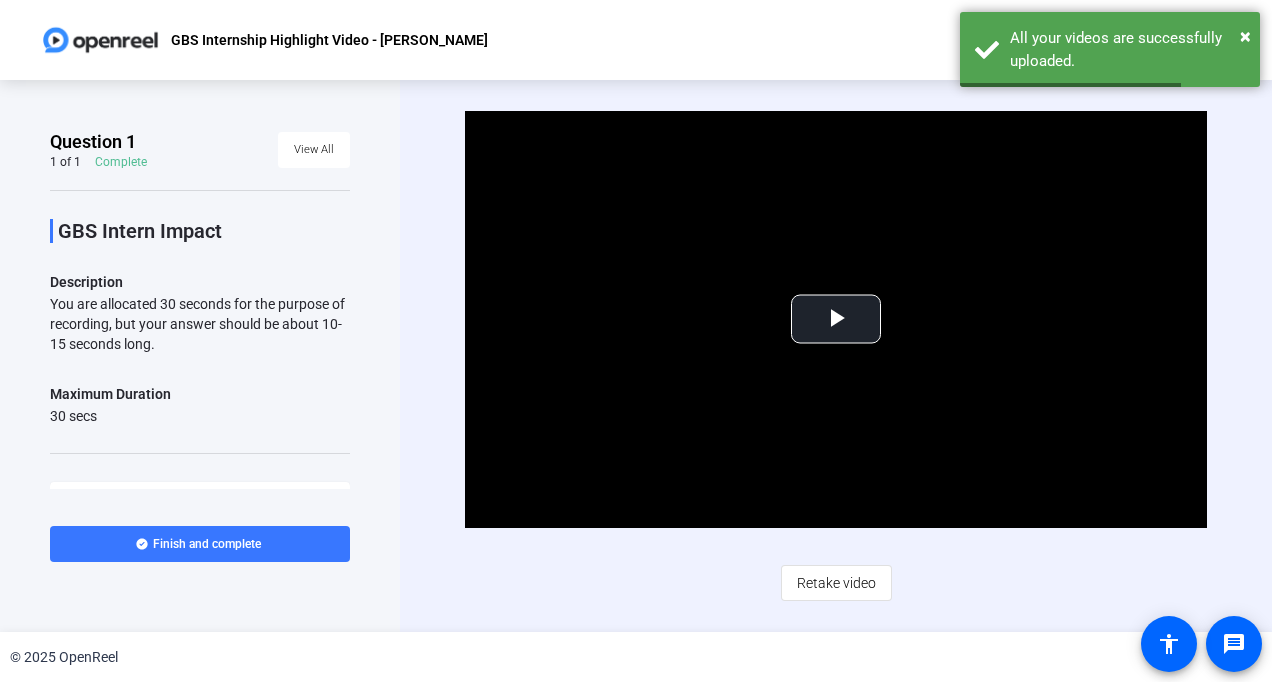 click on "© 2025 OpenReel" 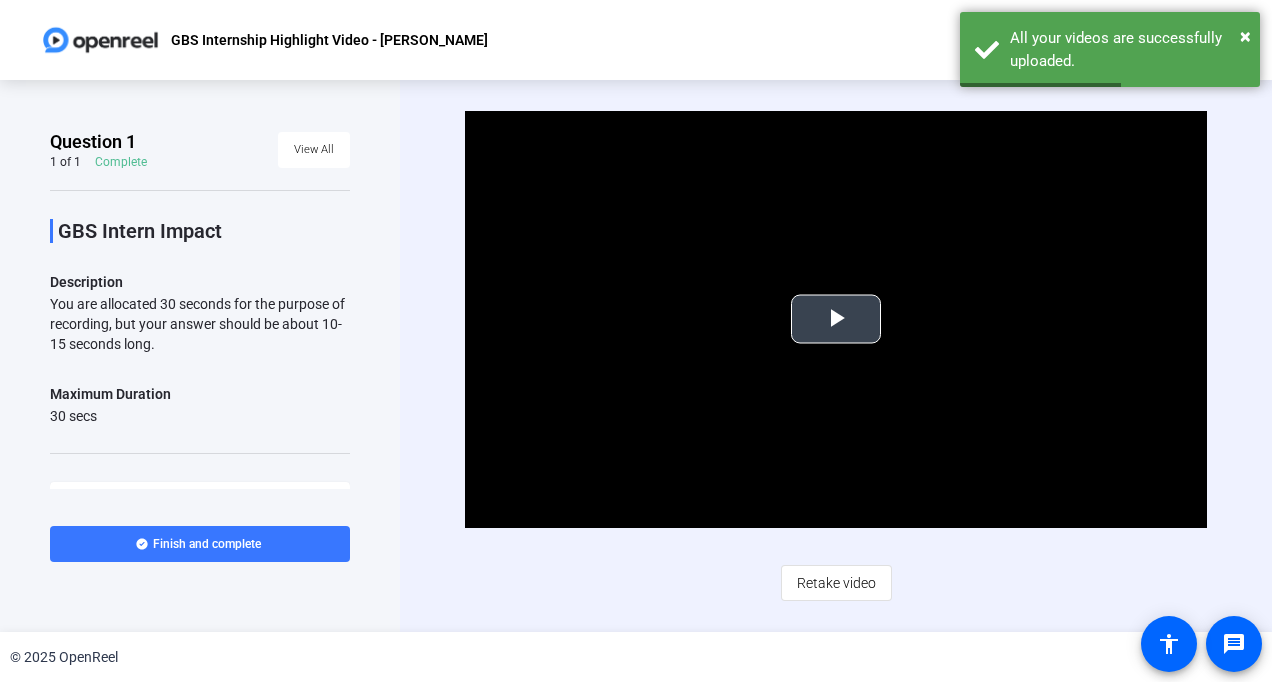 click at bounding box center (836, 319) 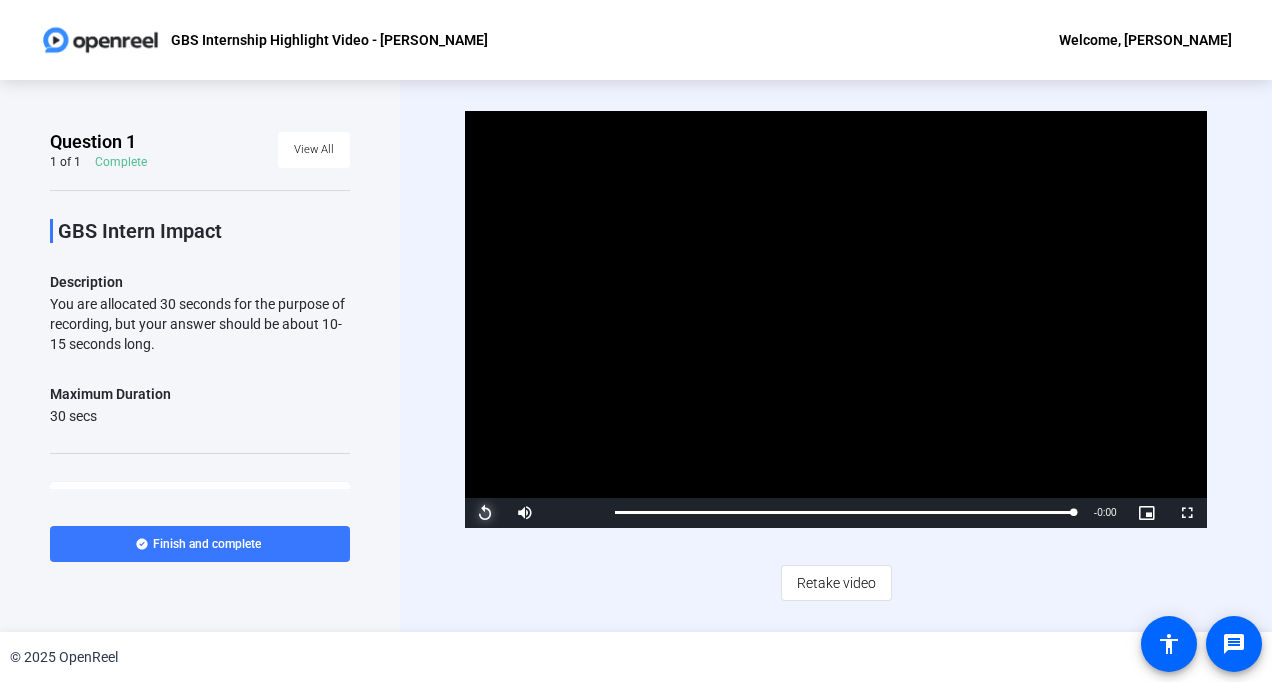 click at bounding box center (485, 513) 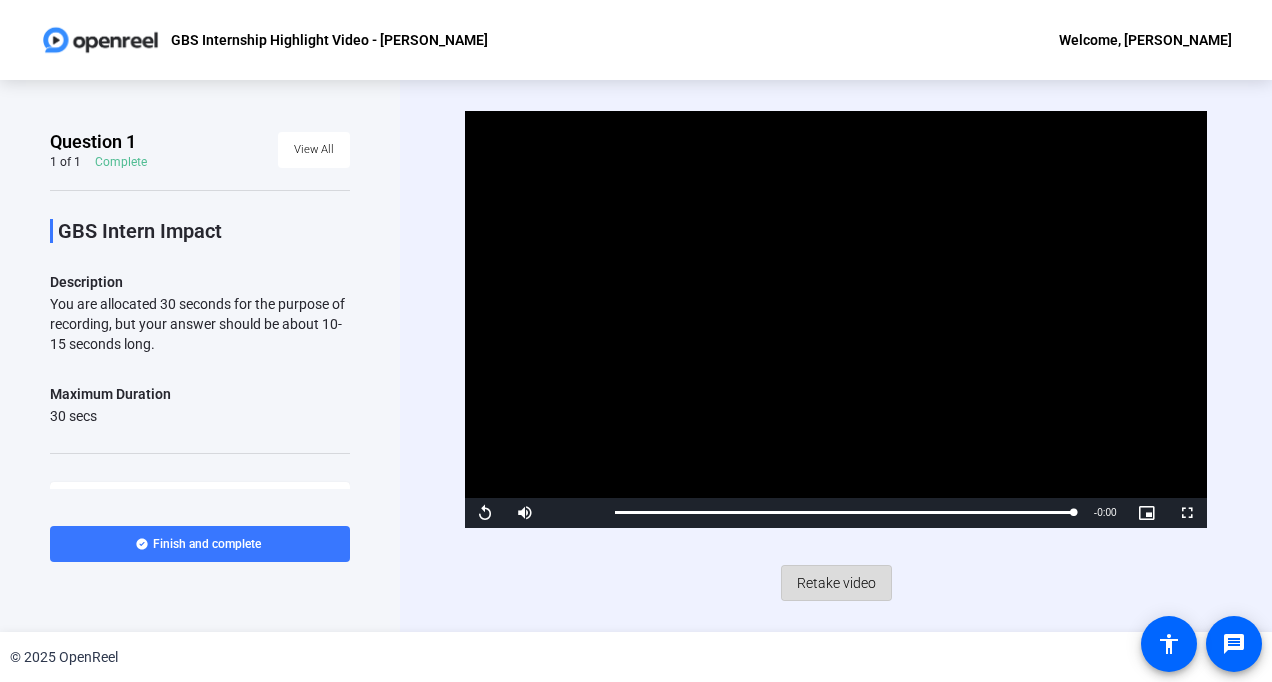 click on "Retake video" 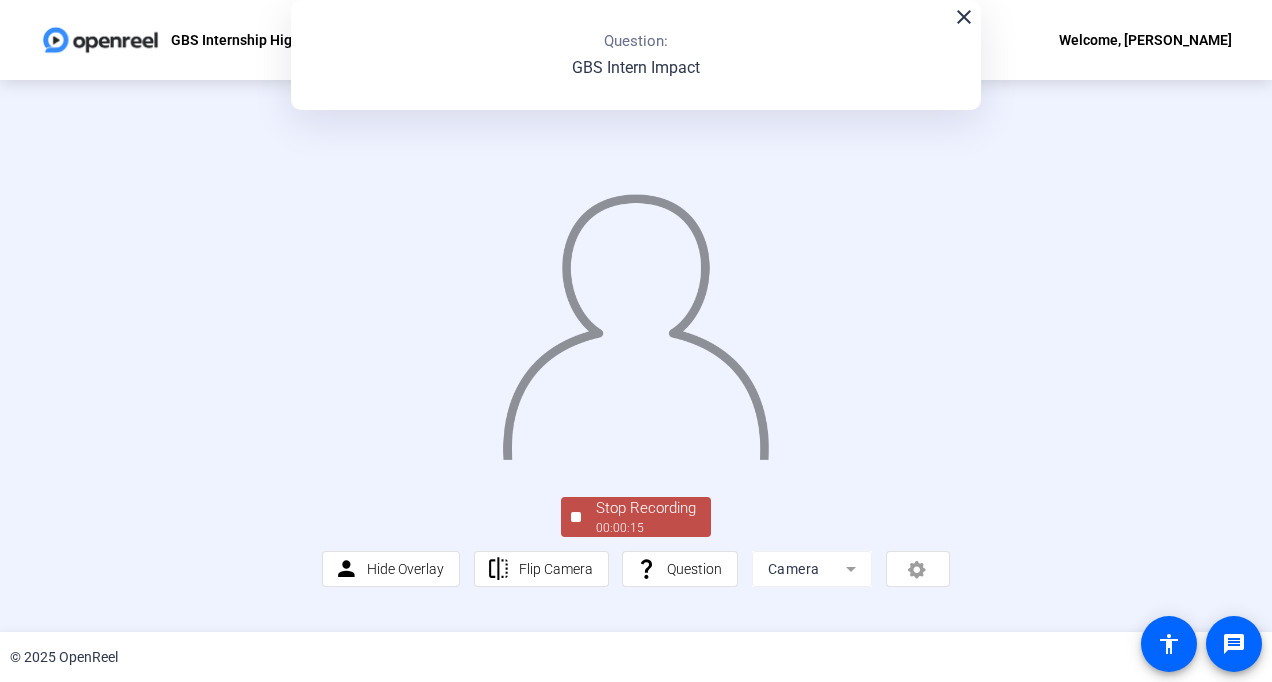 scroll, scrollTop: 102, scrollLeft: 0, axis: vertical 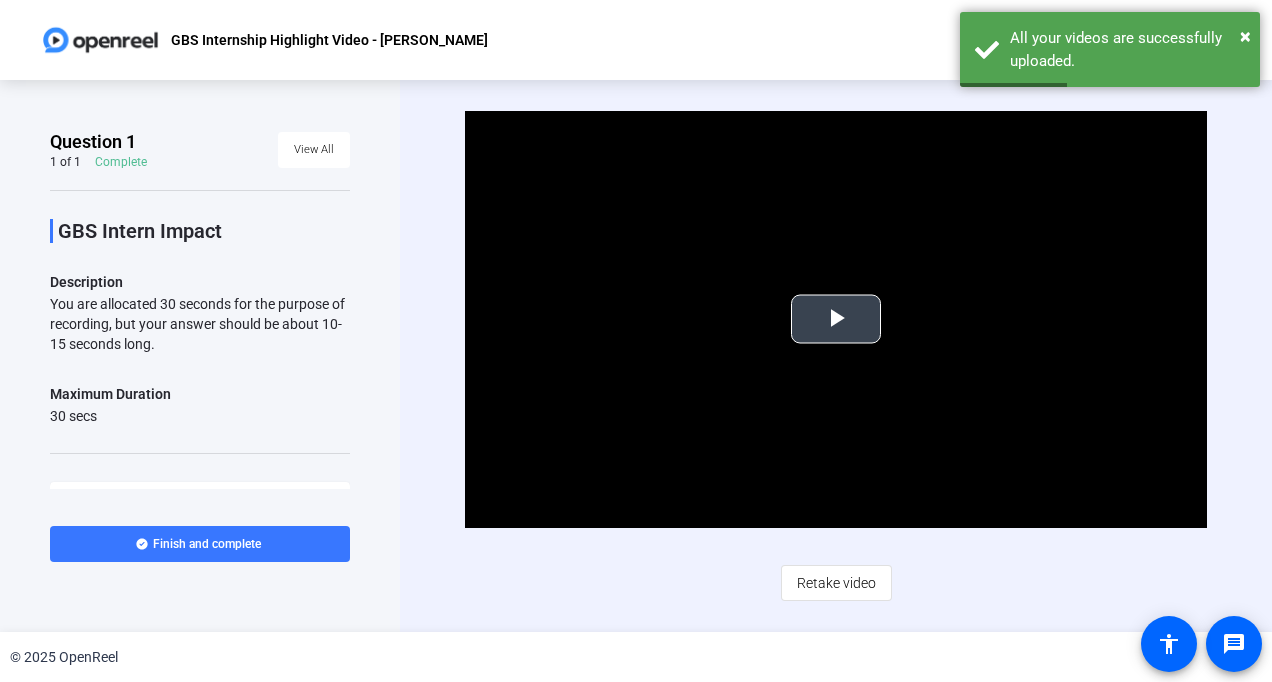 click at bounding box center [836, 319] 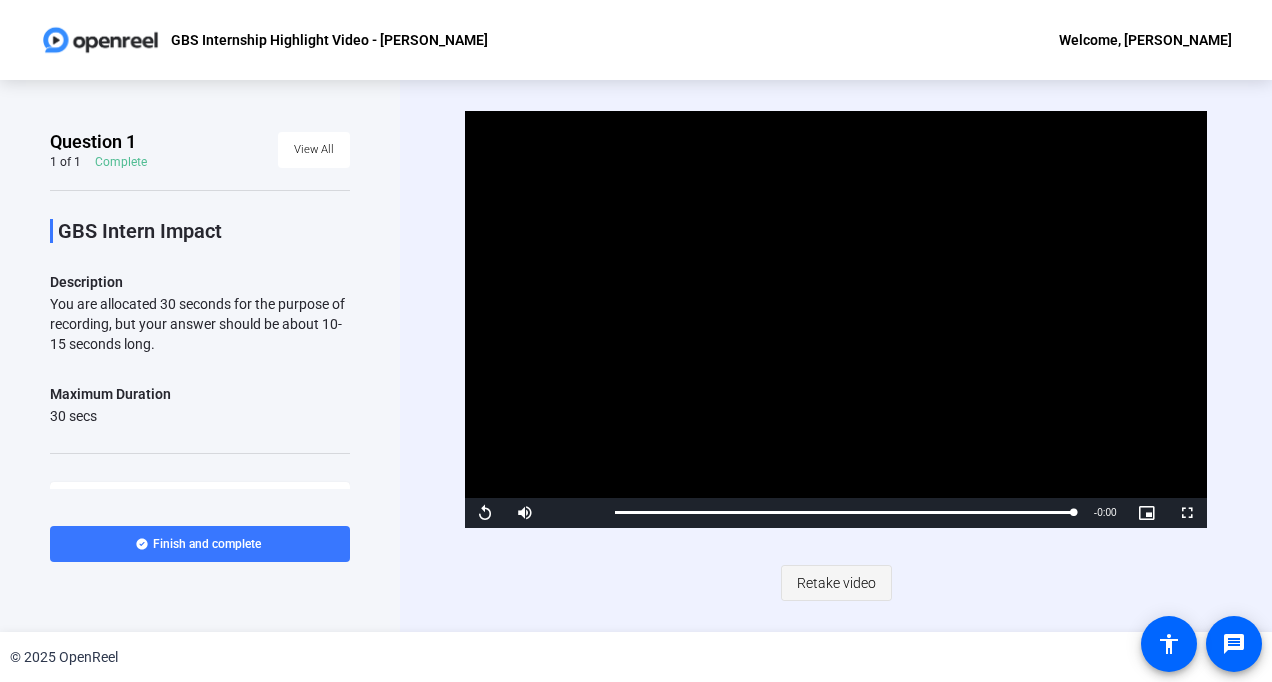 click on "Retake video" 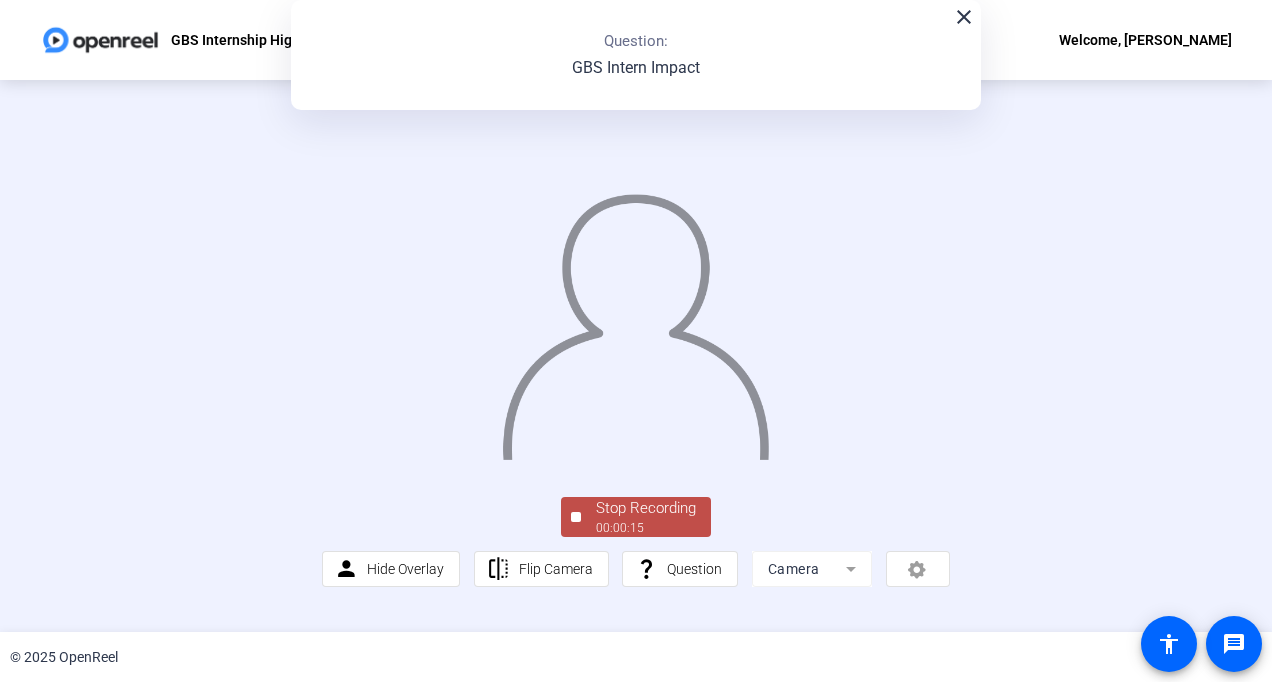 click on "Stop Recording" 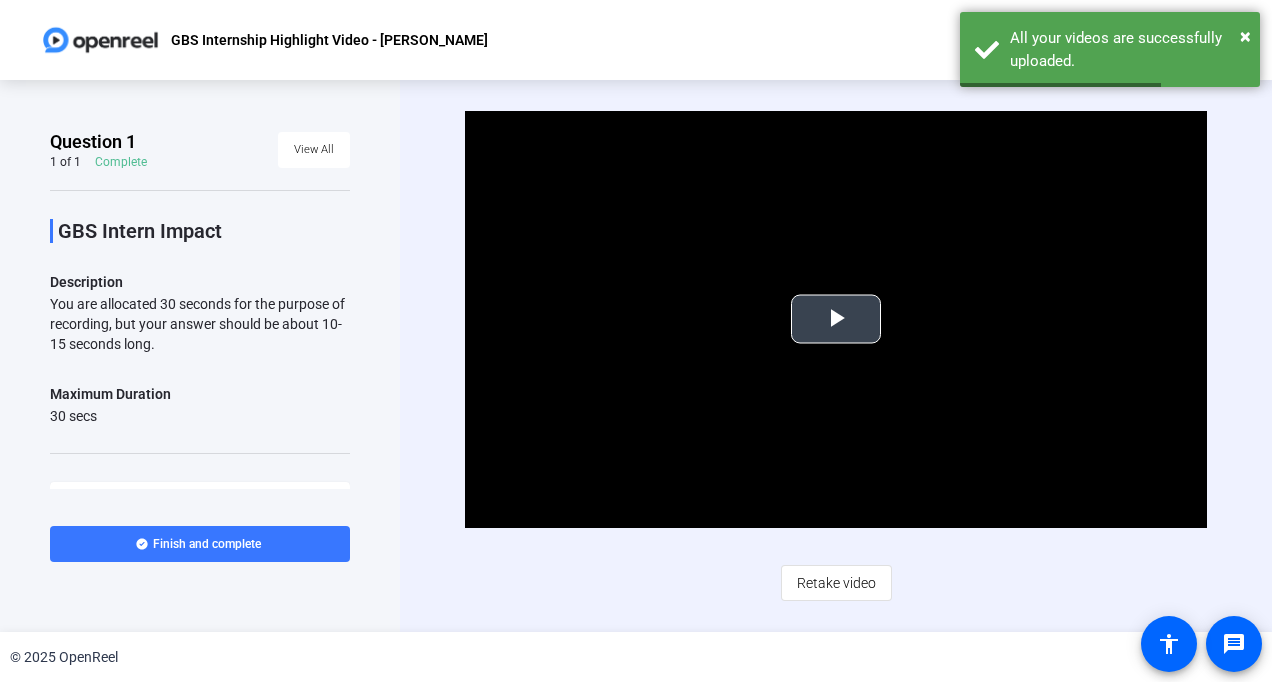click at bounding box center [836, 319] 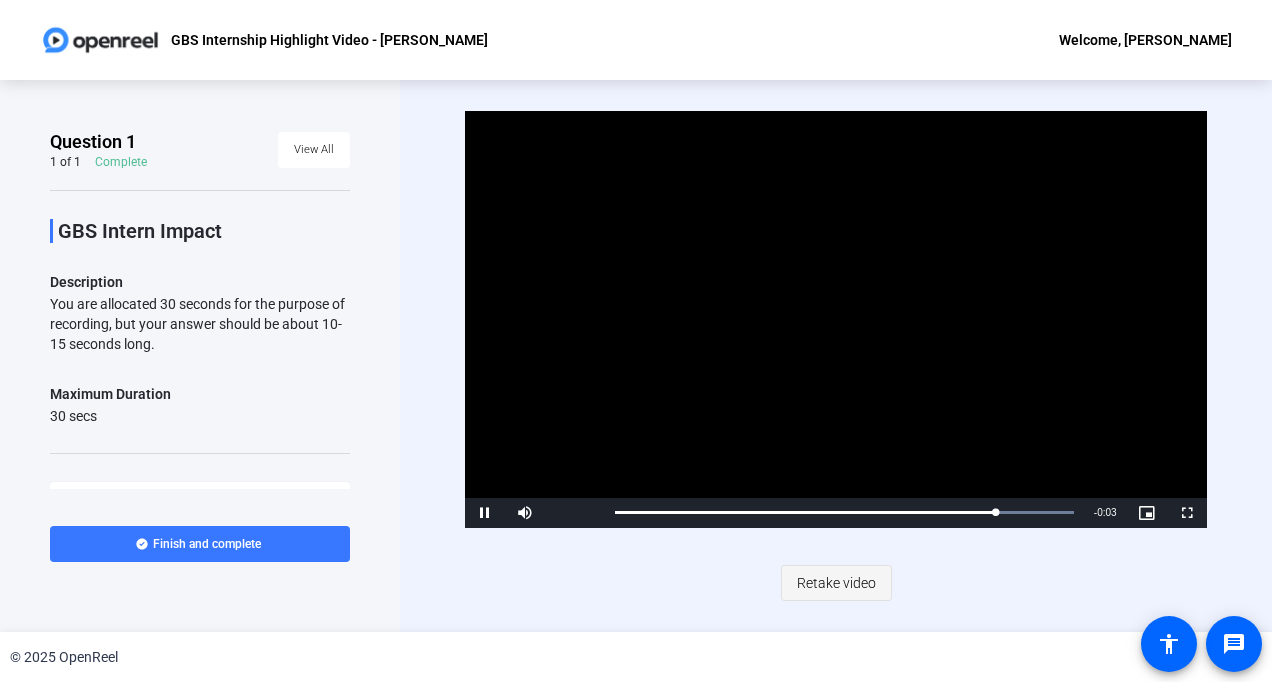 click on "Retake video" 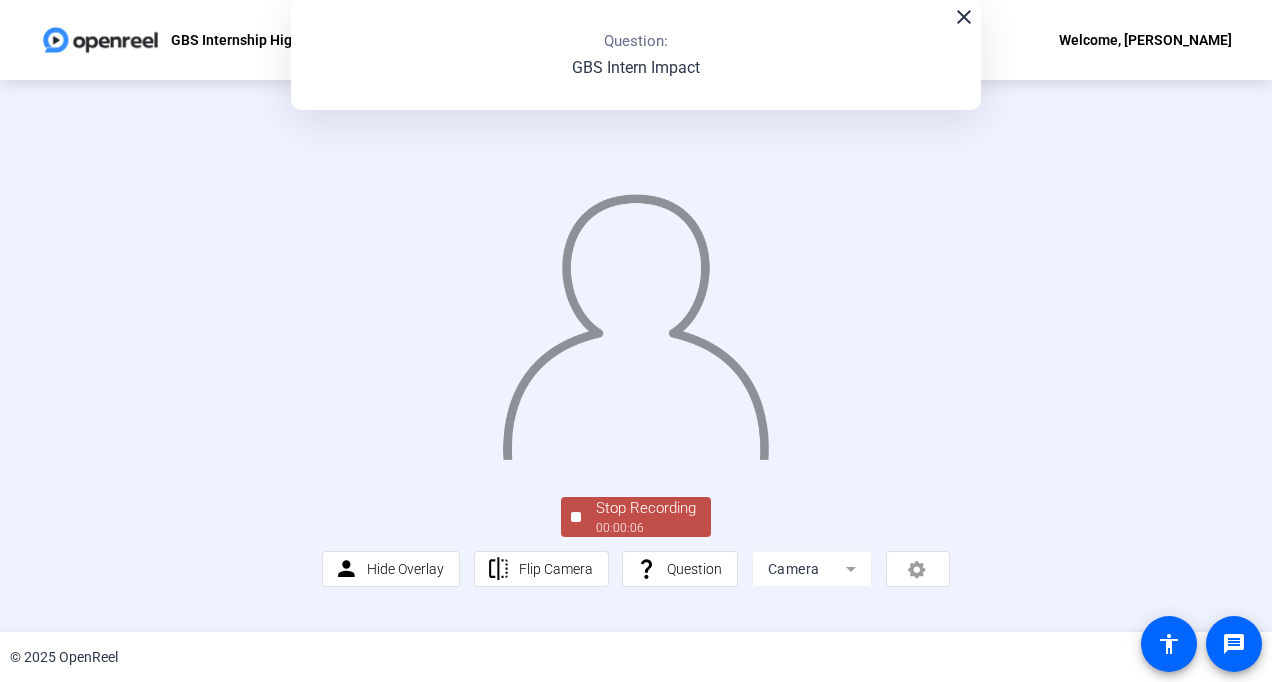 scroll, scrollTop: 102, scrollLeft: 0, axis: vertical 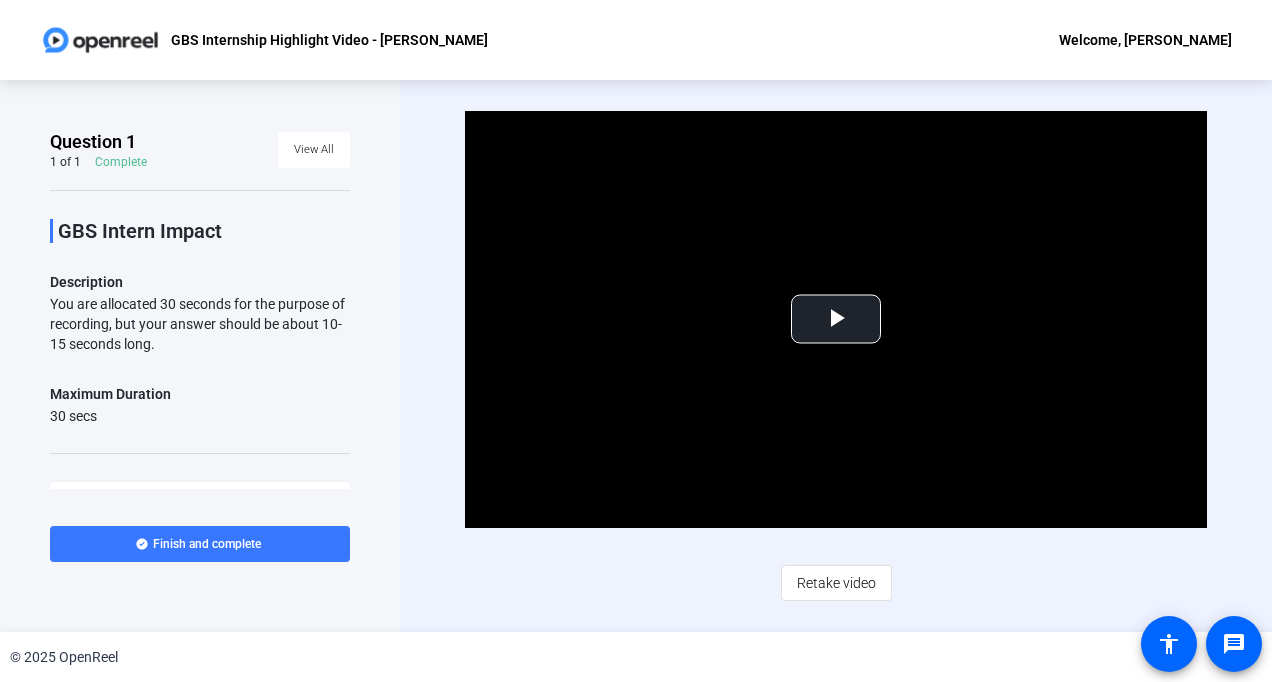 click on "Retake video" 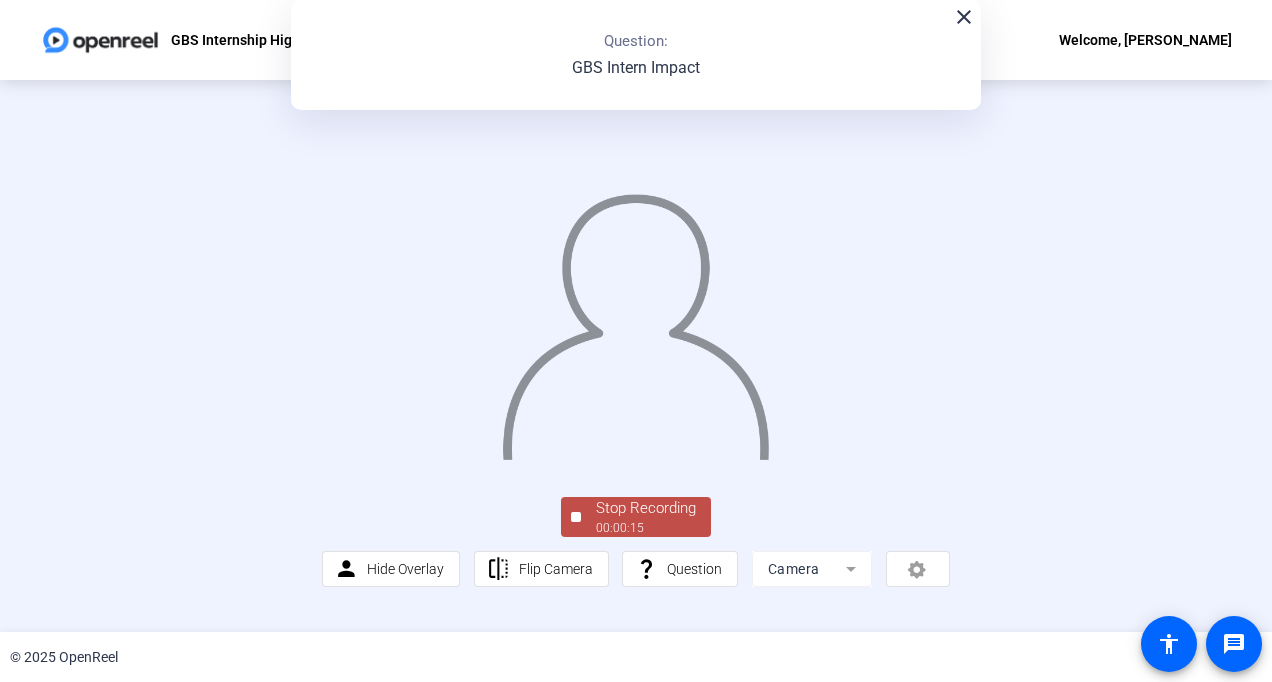 click on "Stop Recording" 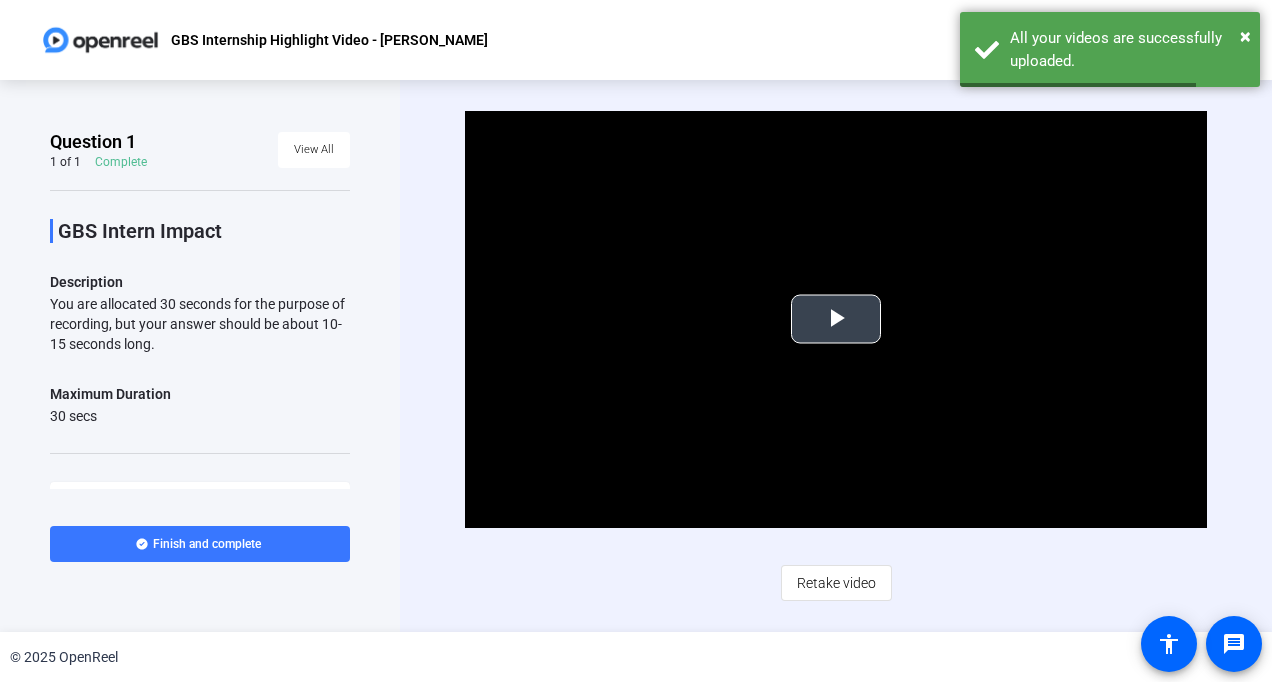 click at bounding box center (836, 319) 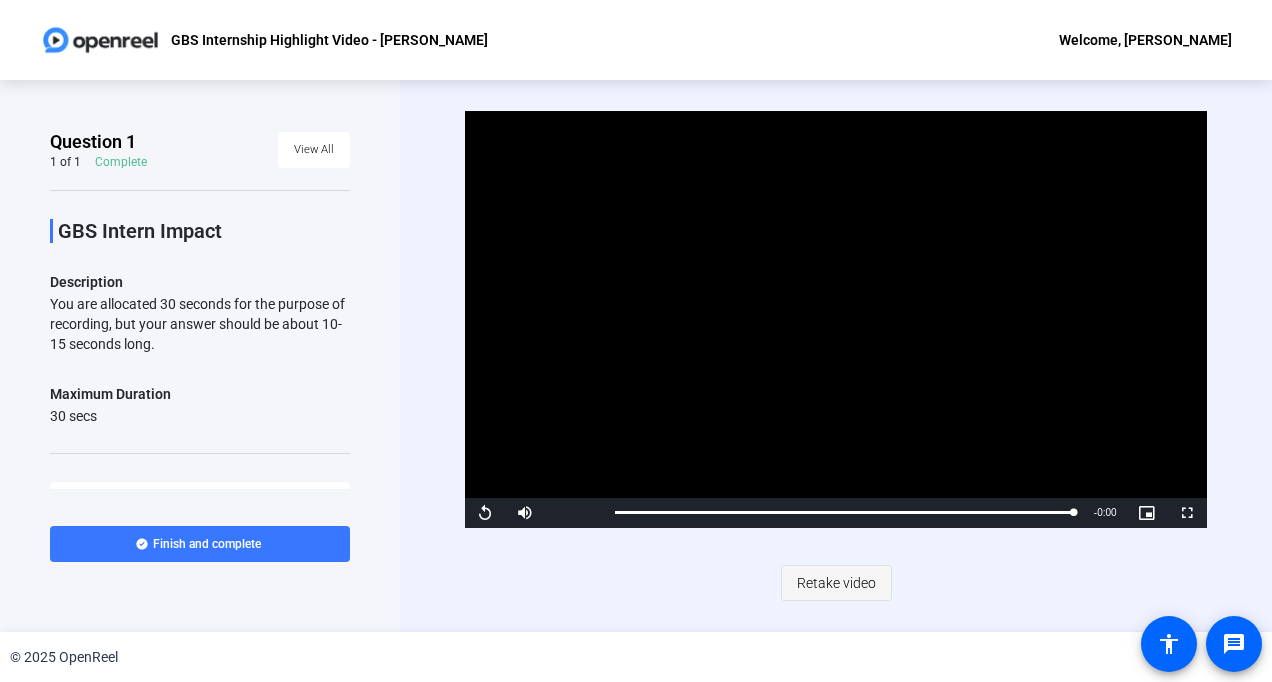 click on "Retake video" 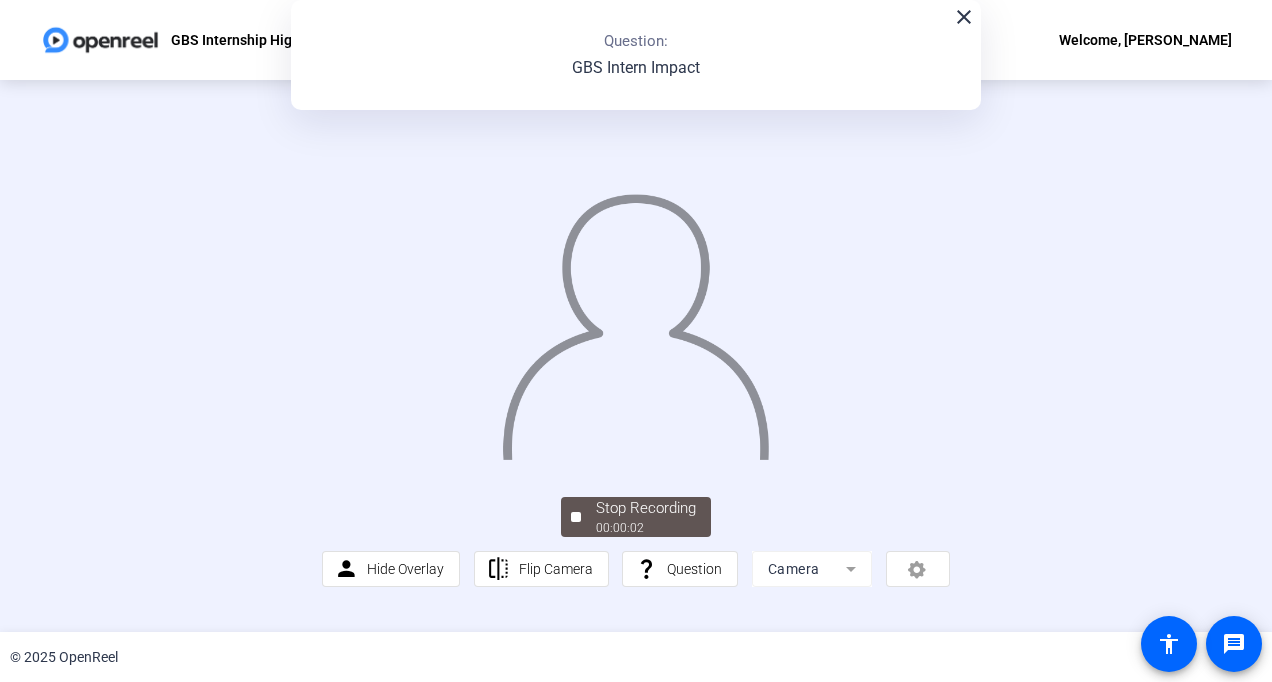 scroll, scrollTop: 100, scrollLeft: 0, axis: vertical 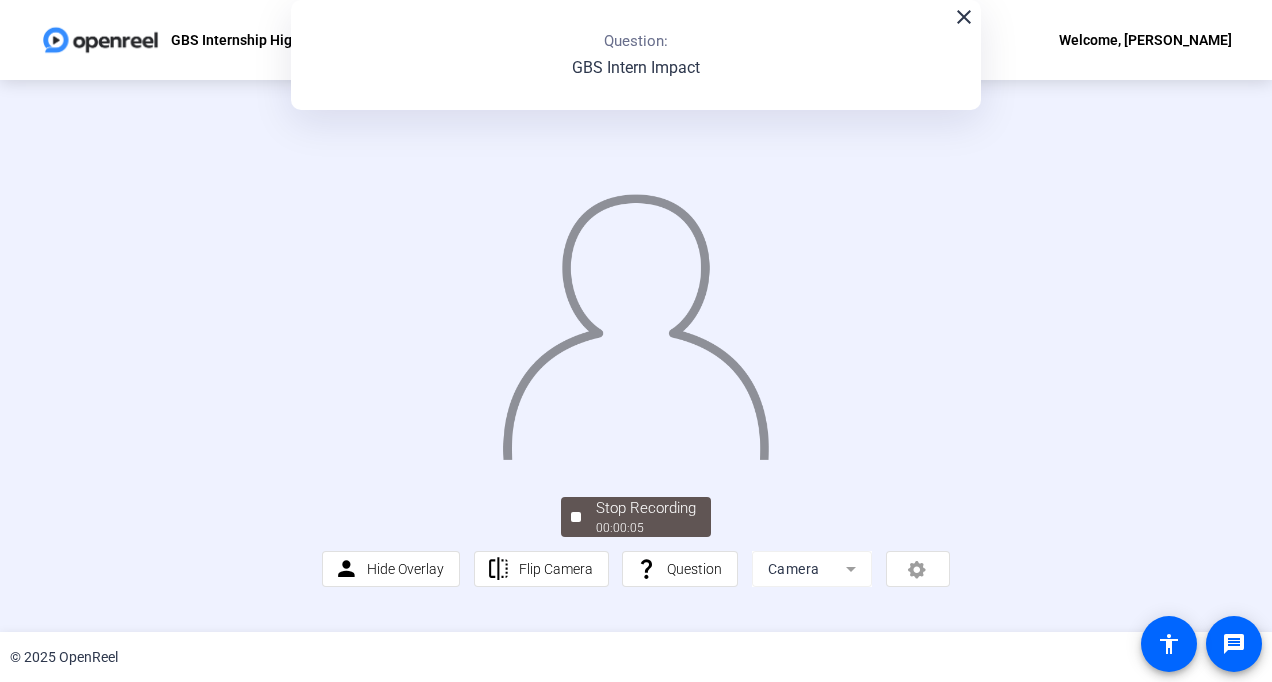 click on "close" 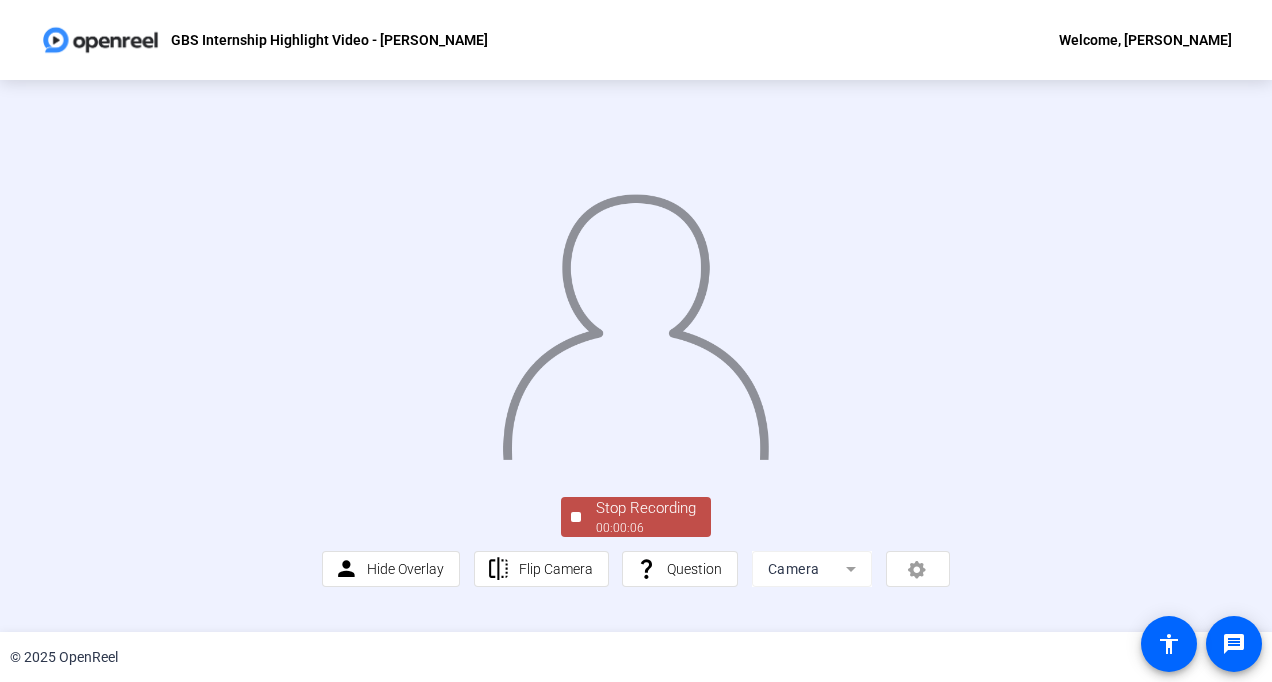 click on "Stop Recording" 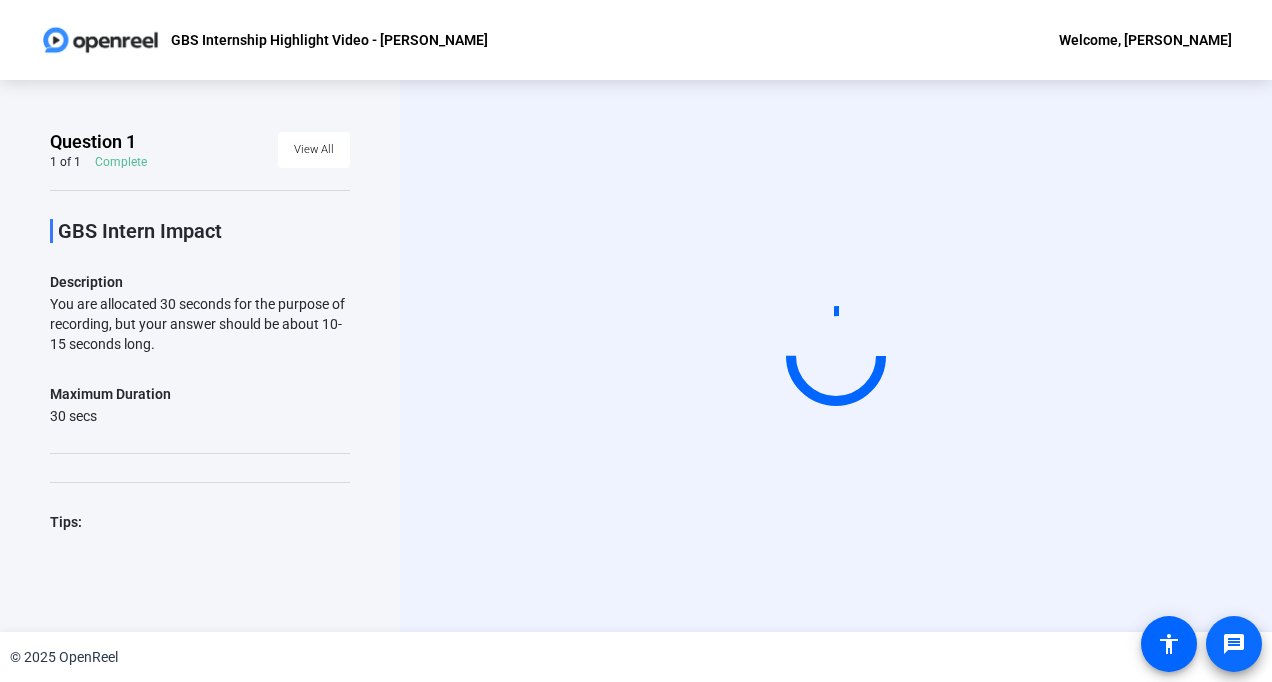 scroll, scrollTop: 0, scrollLeft: 0, axis: both 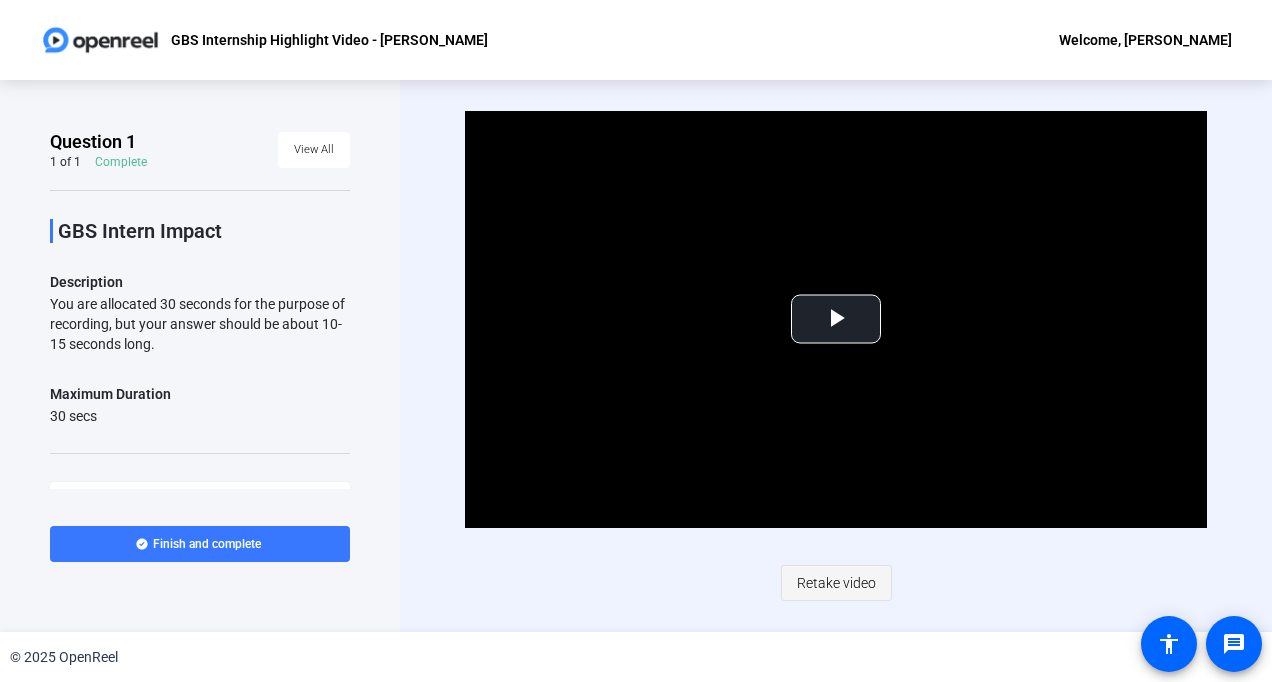 click on "Retake video" 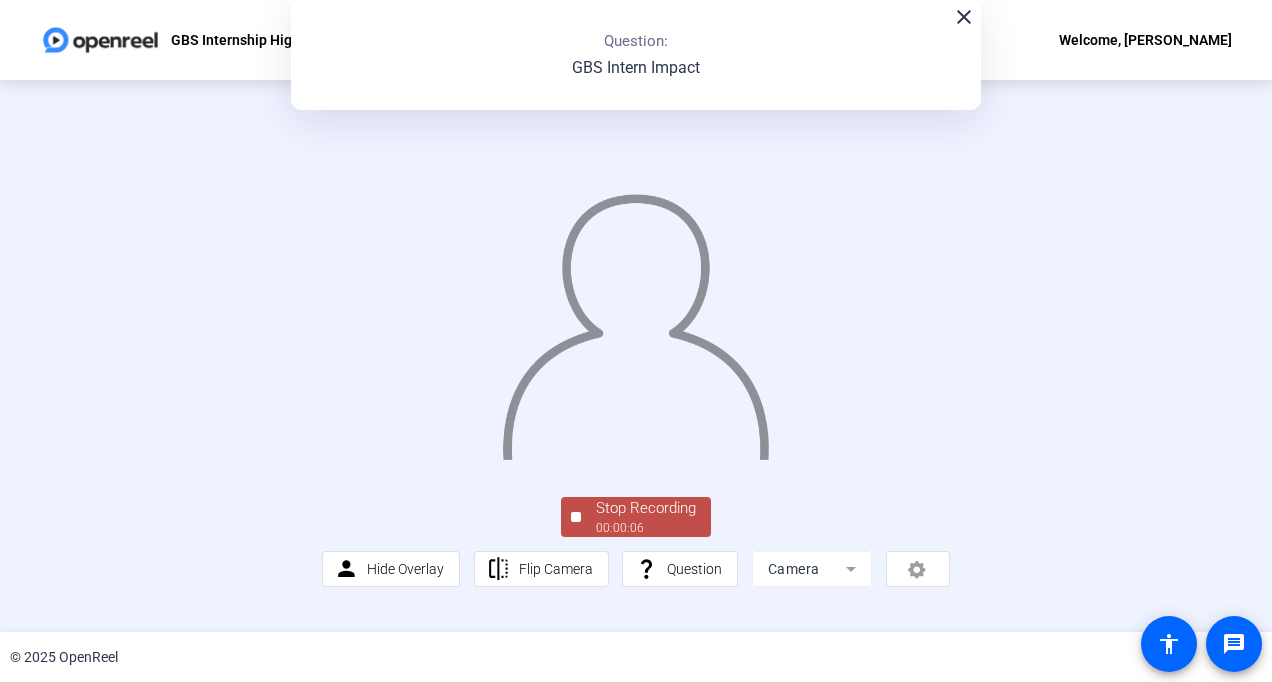 scroll, scrollTop: 100, scrollLeft: 0, axis: vertical 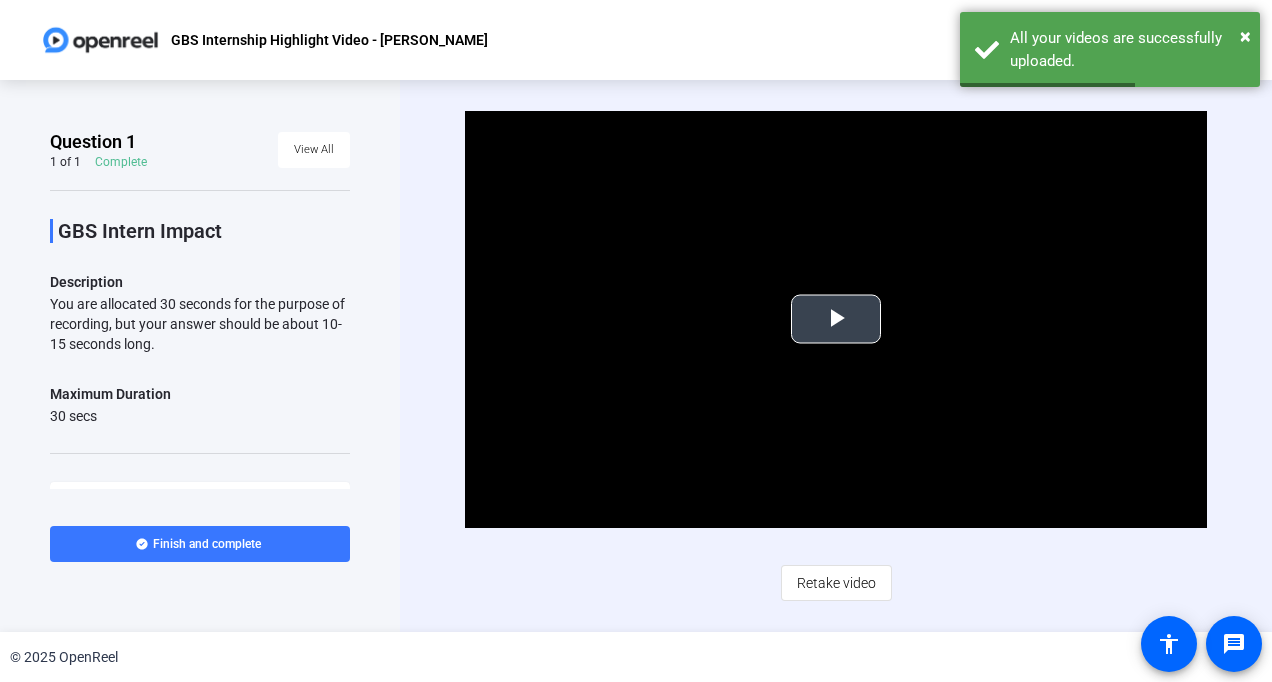 click at bounding box center [836, 319] 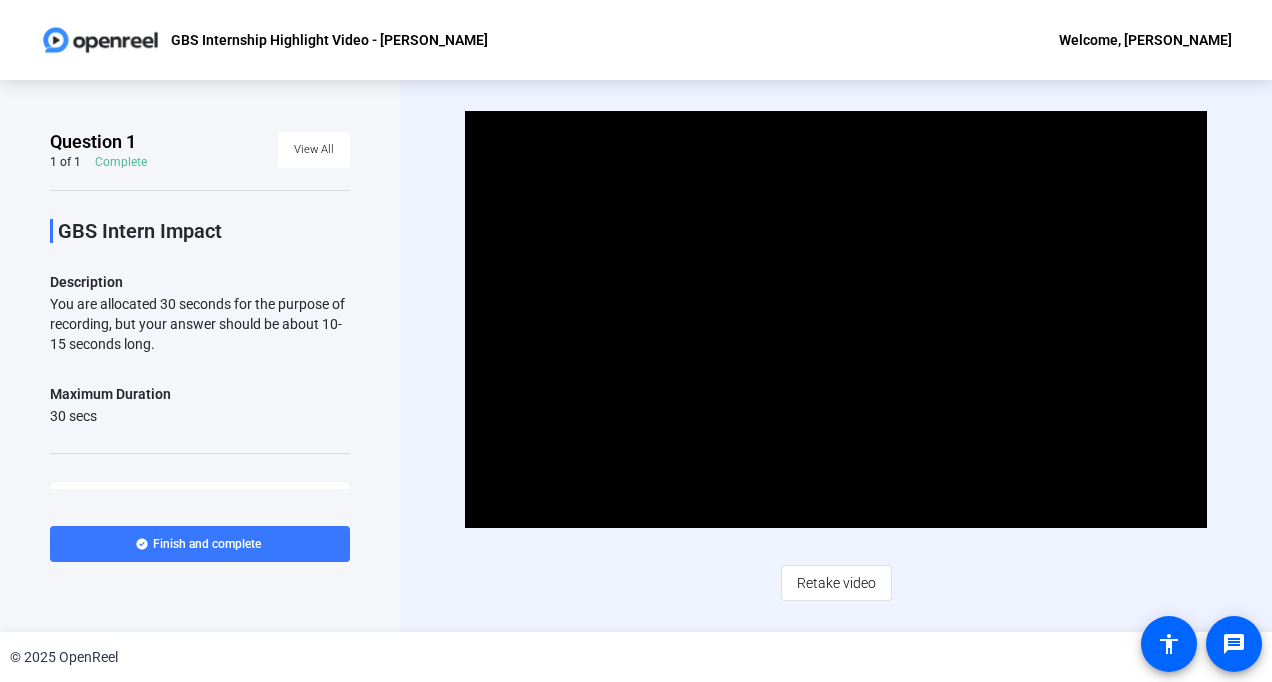 click on "Retake video" 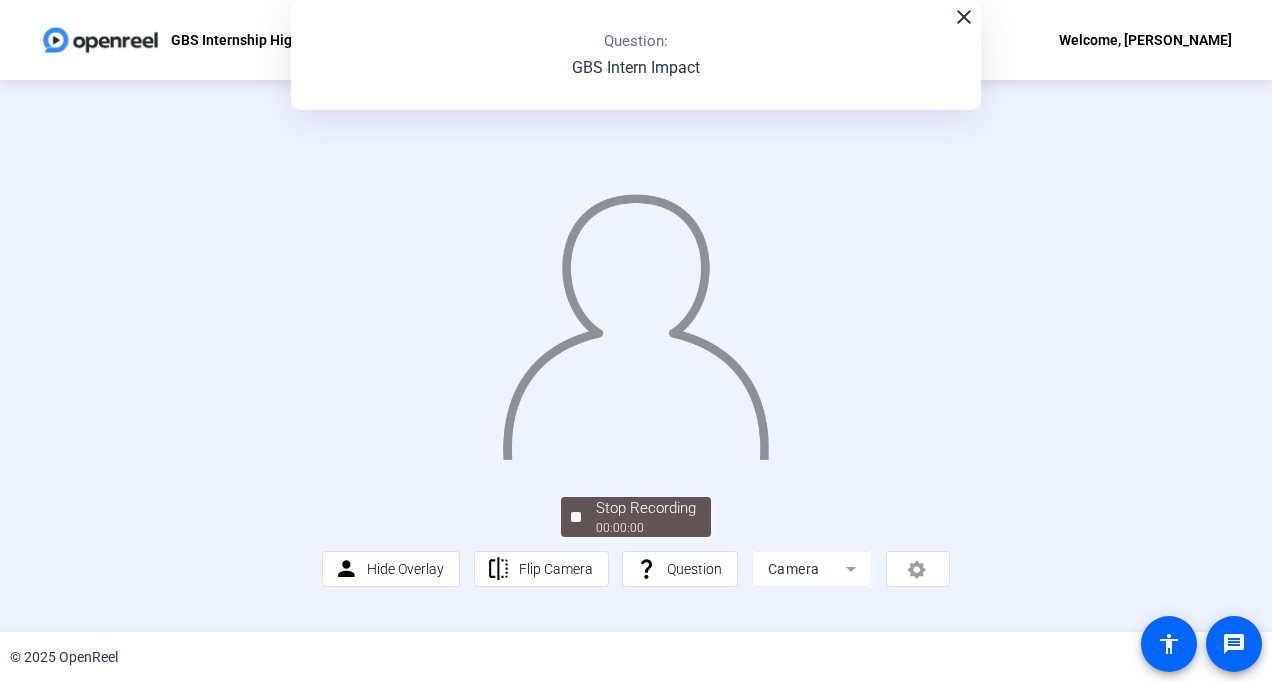 scroll, scrollTop: 101, scrollLeft: 0, axis: vertical 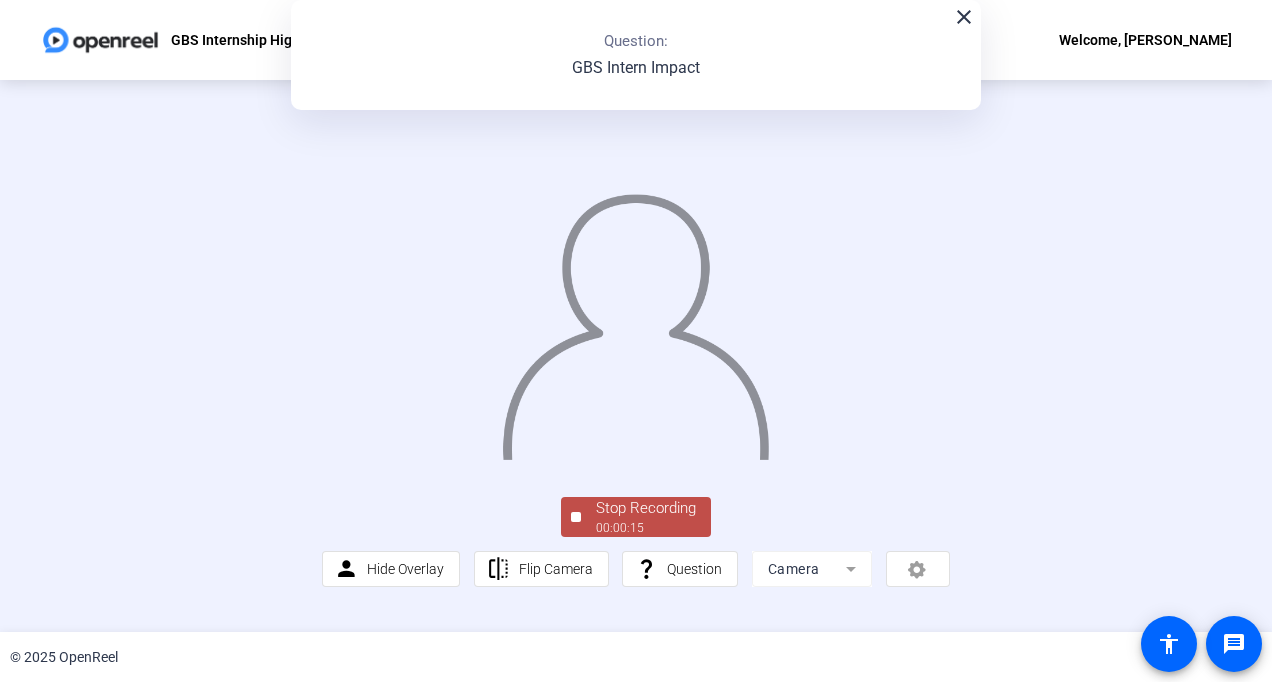 click on "Stop Recording" 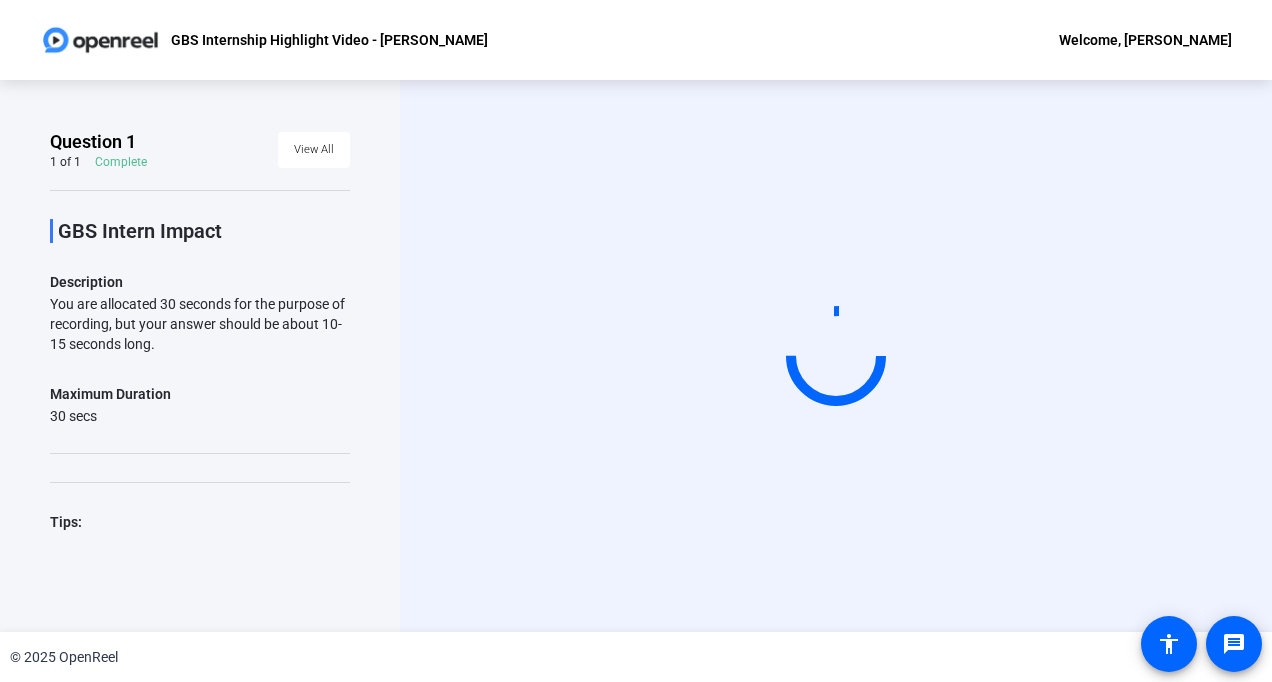 scroll, scrollTop: 0, scrollLeft: 0, axis: both 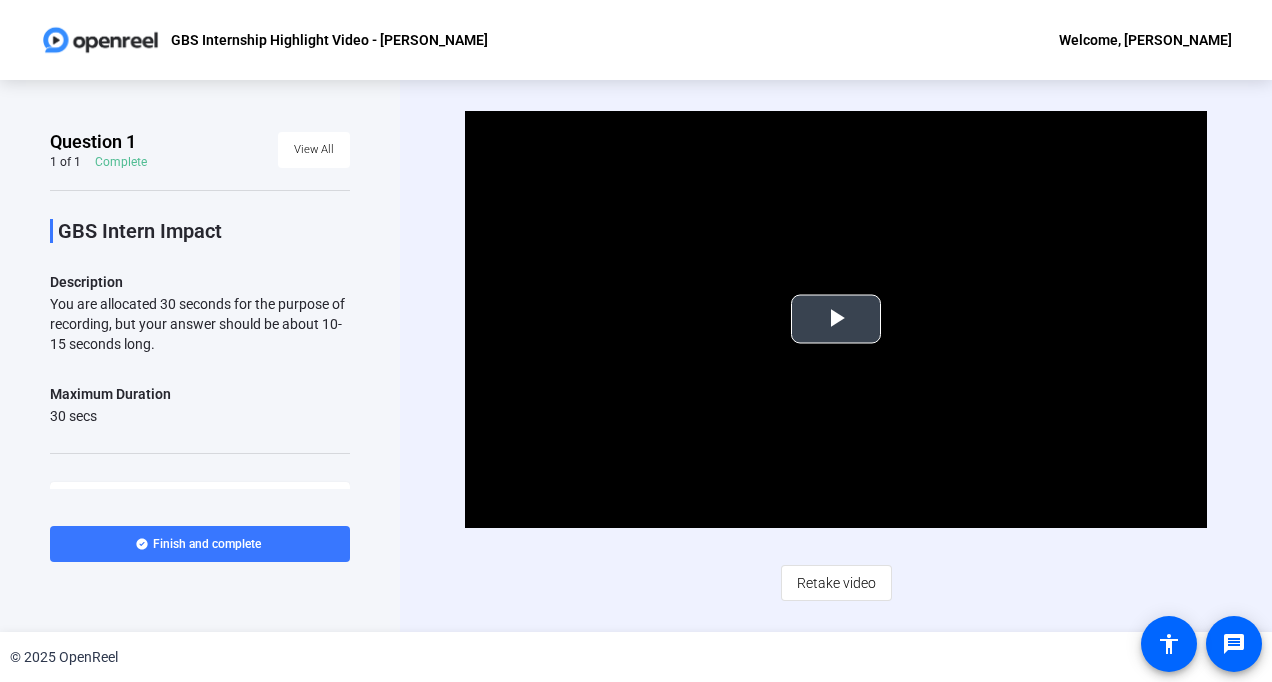 click at bounding box center (836, 319) 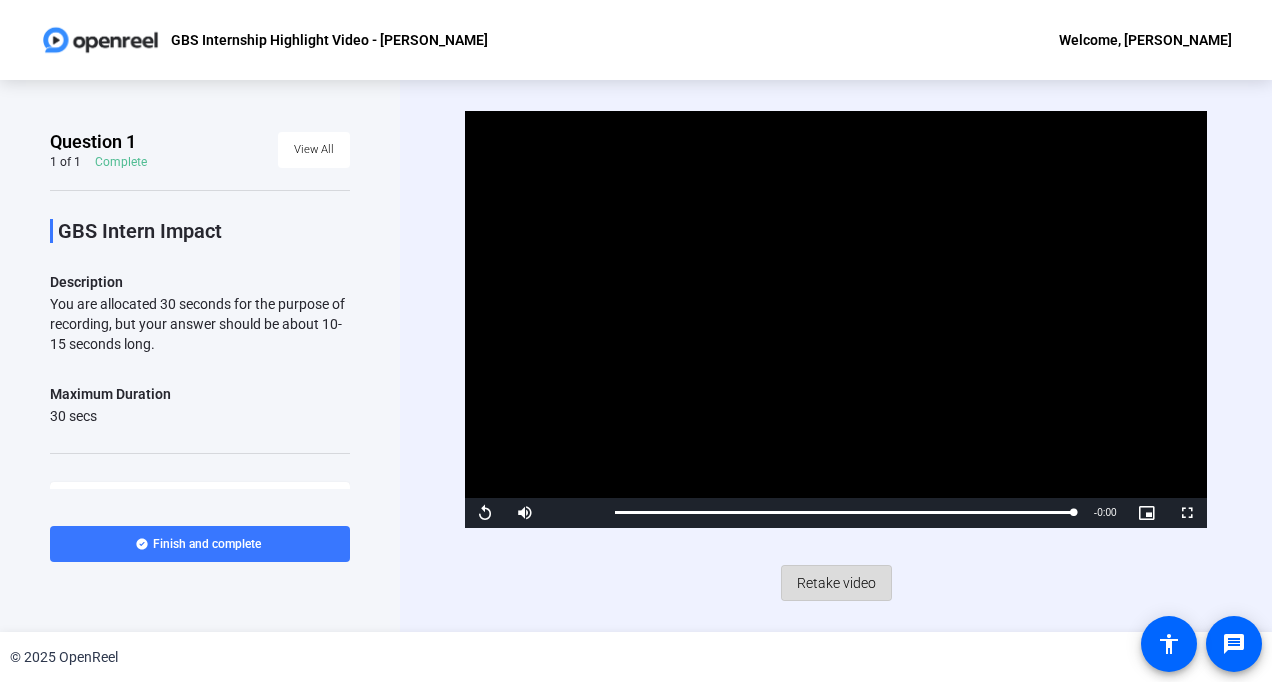 click on "Retake video" 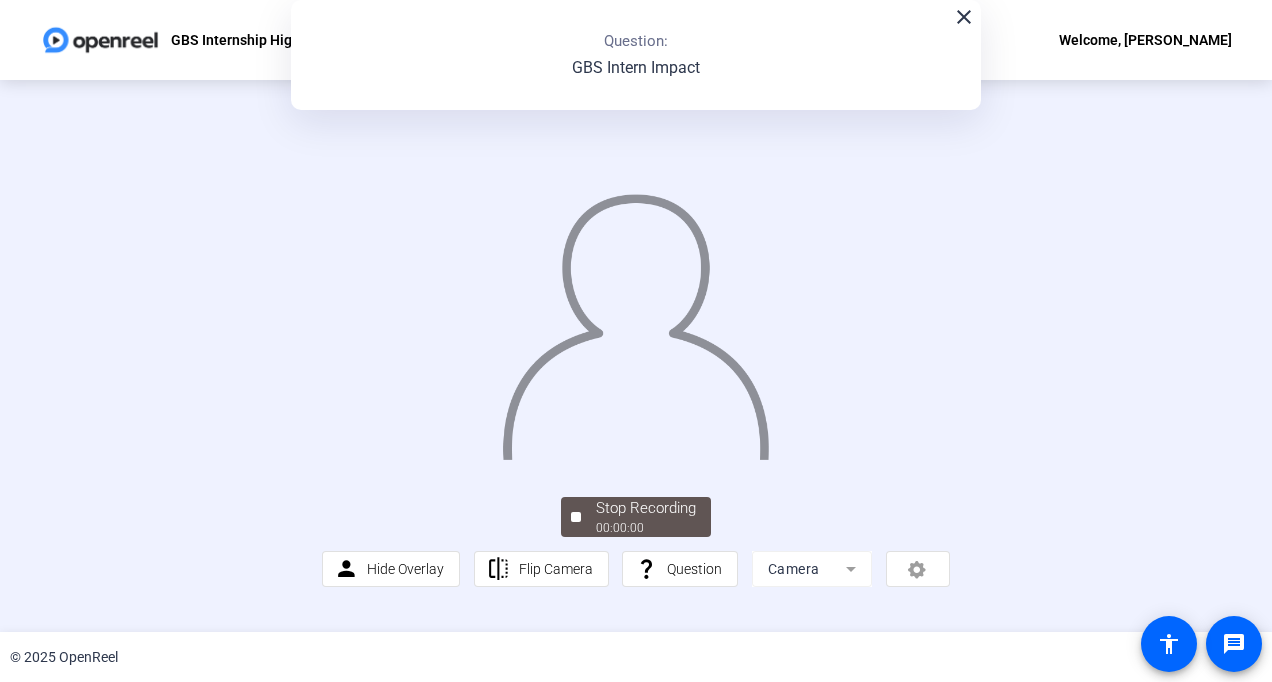 scroll, scrollTop: 99, scrollLeft: 0, axis: vertical 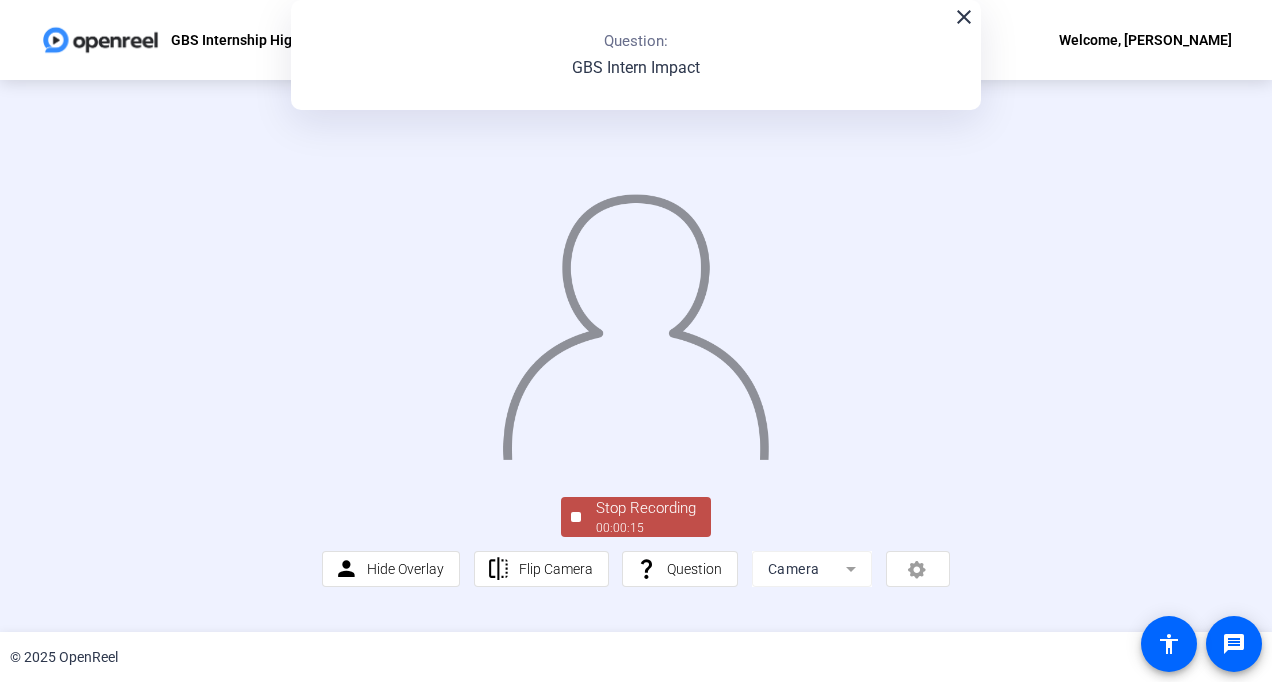 click on "Stop Recording" 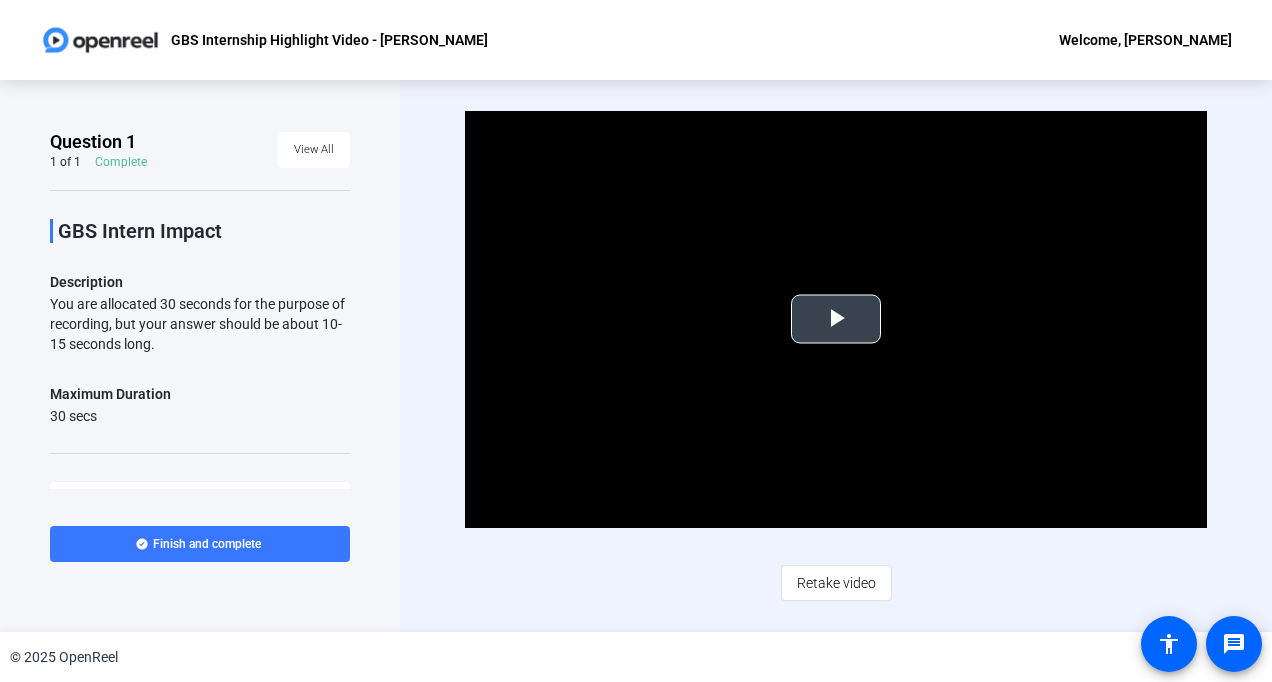 click at bounding box center (836, 319) 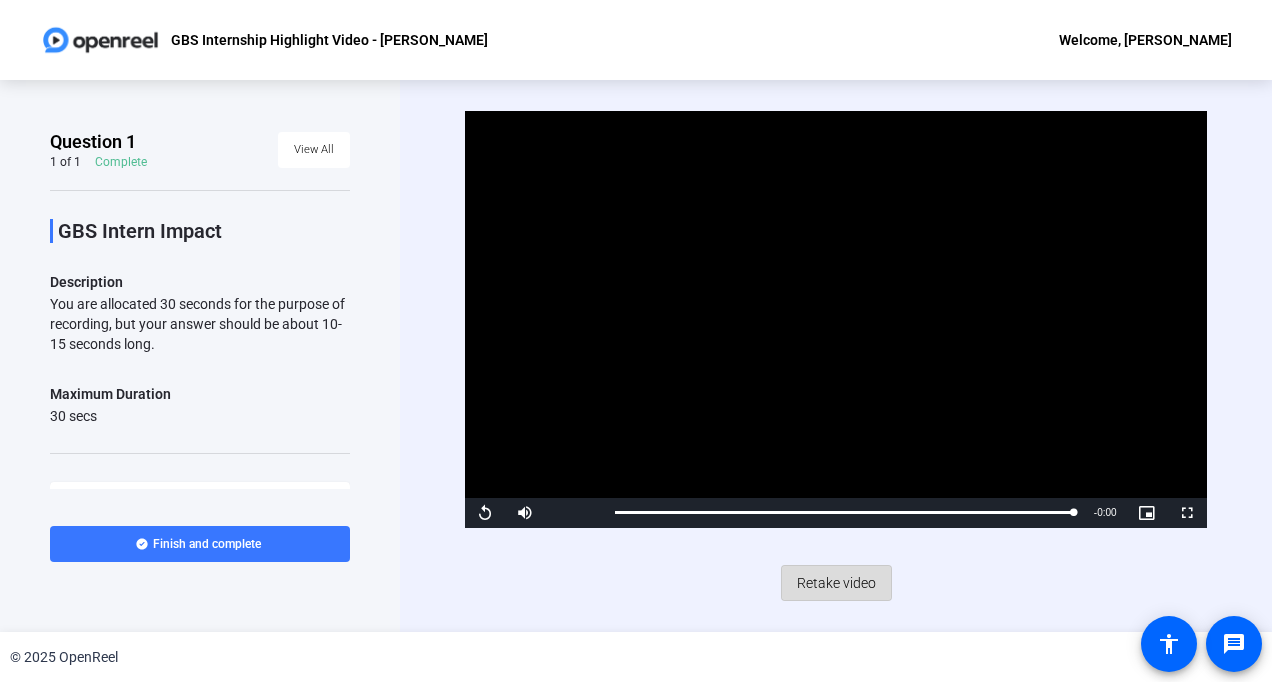 click on "Retake video" 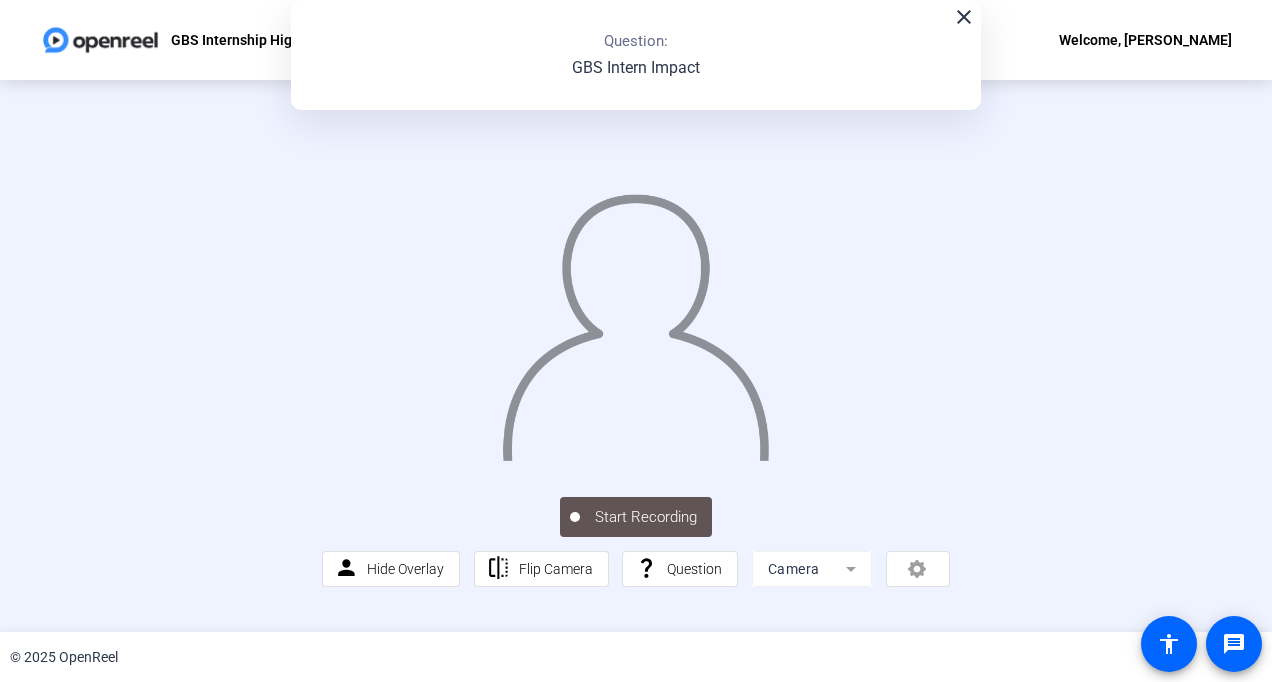 scroll, scrollTop: 99, scrollLeft: 0, axis: vertical 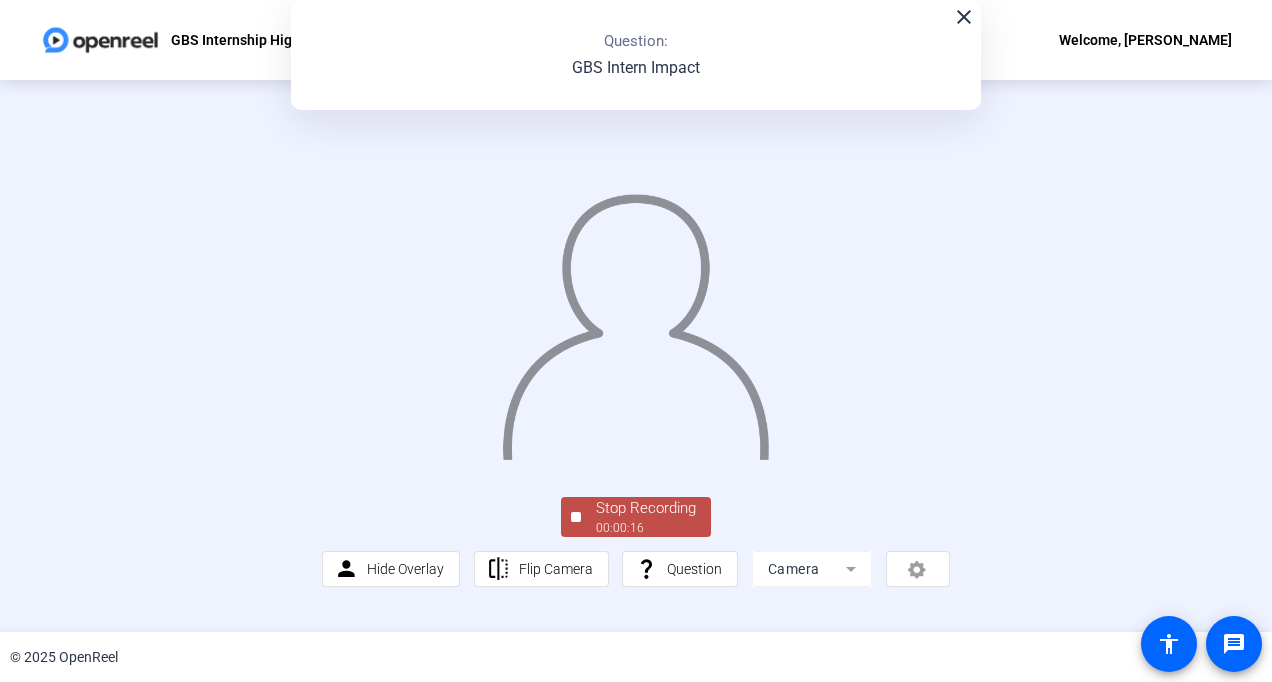 click on "Stop Recording" 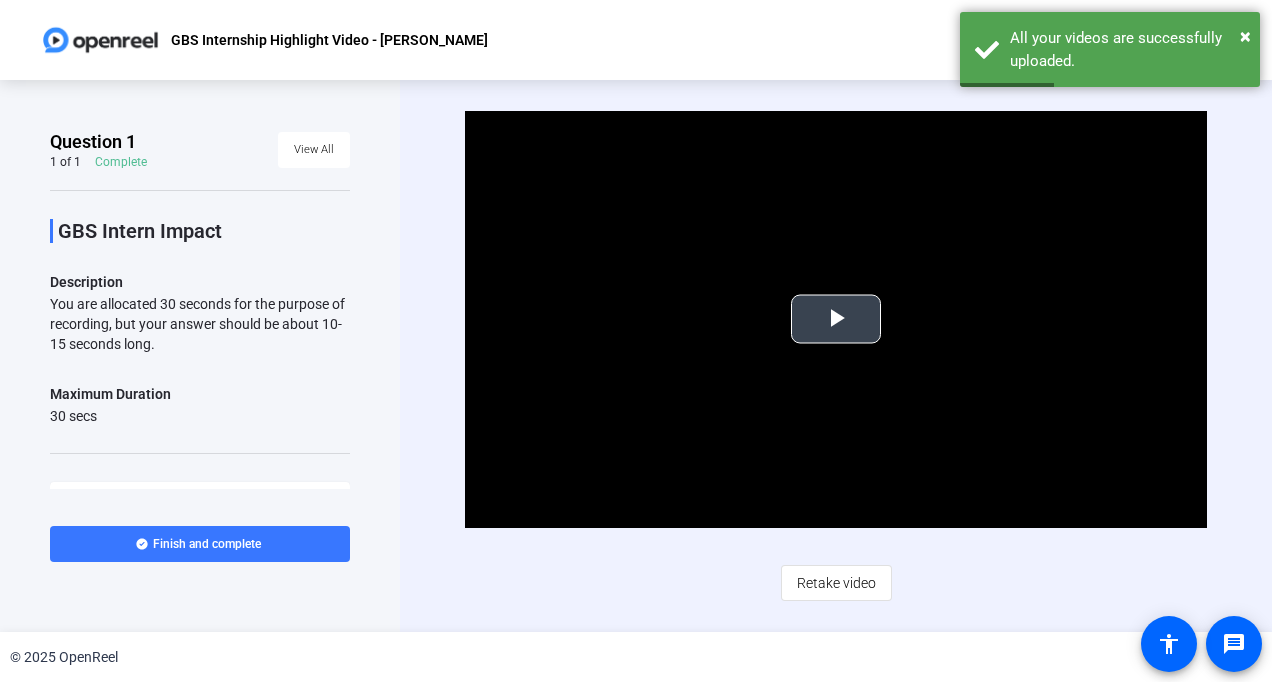 click at bounding box center [836, 319] 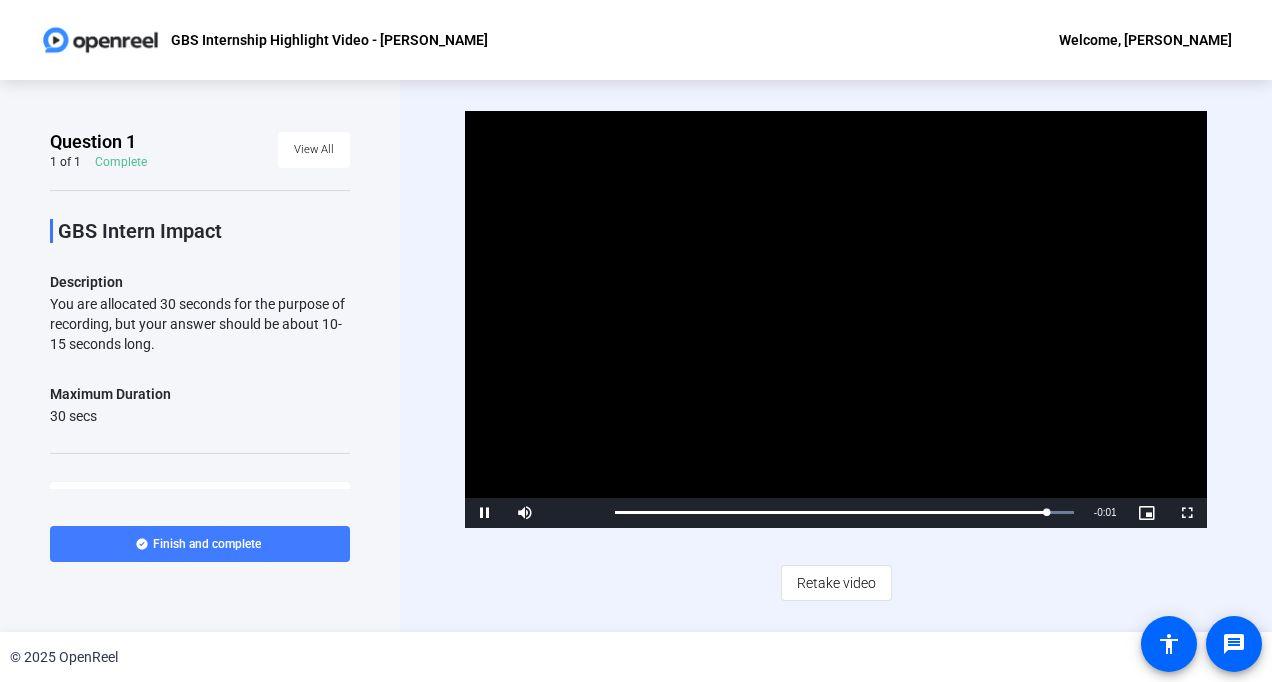 click 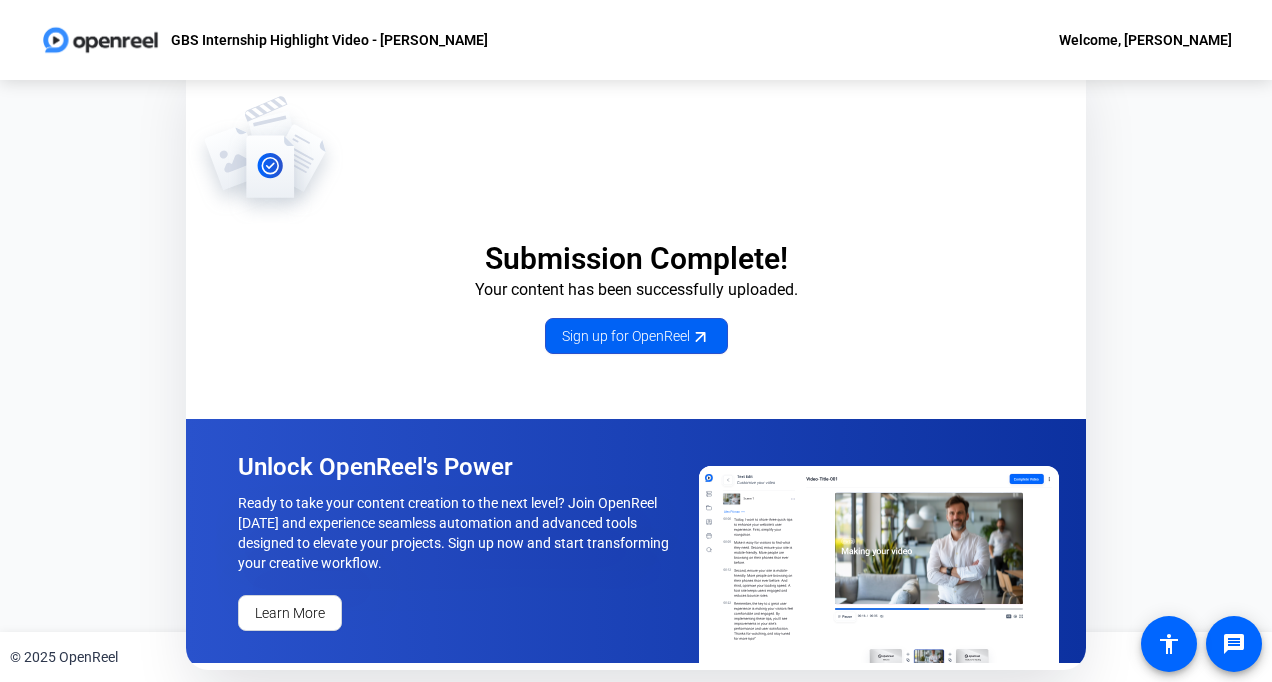 click on "Sign up for OpenReel" 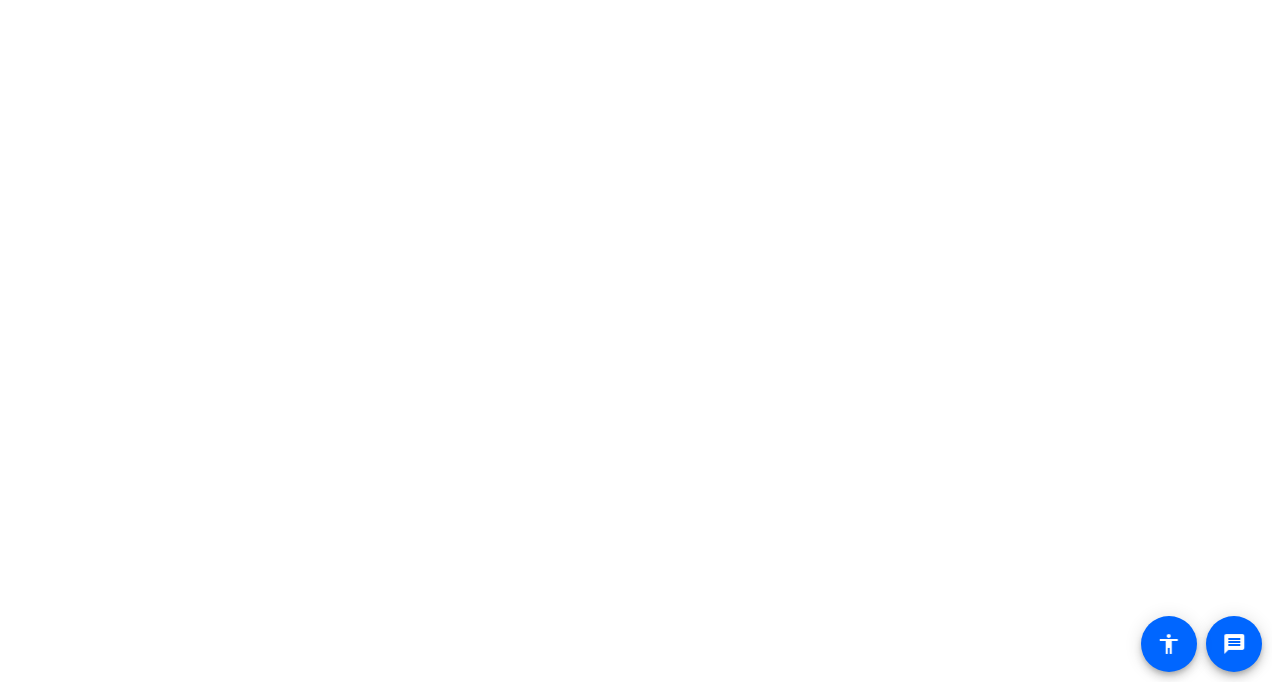 scroll, scrollTop: 0, scrollLeft: 0, axis: both 